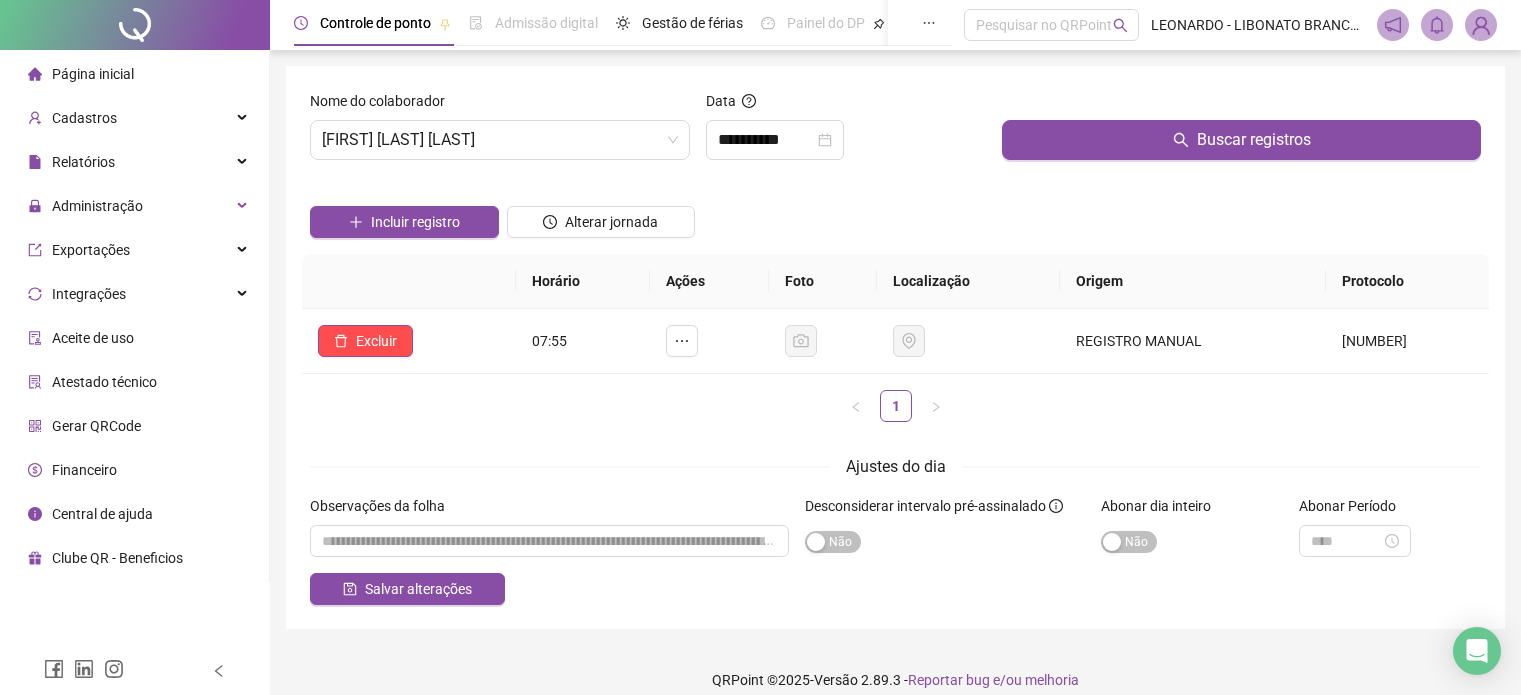 scroll, scrollTop: 0, scrollLeft: 0, axis: both 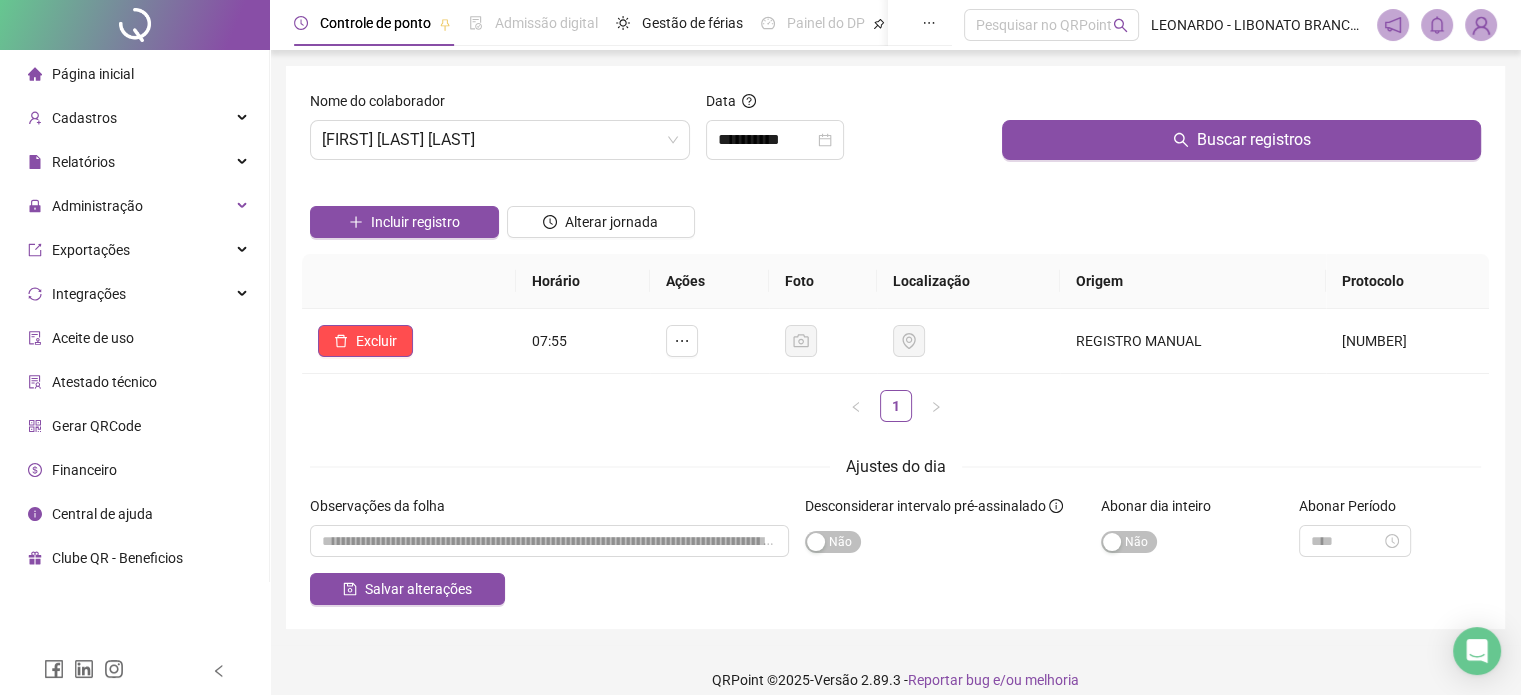 click at bounding box center (135, 25) 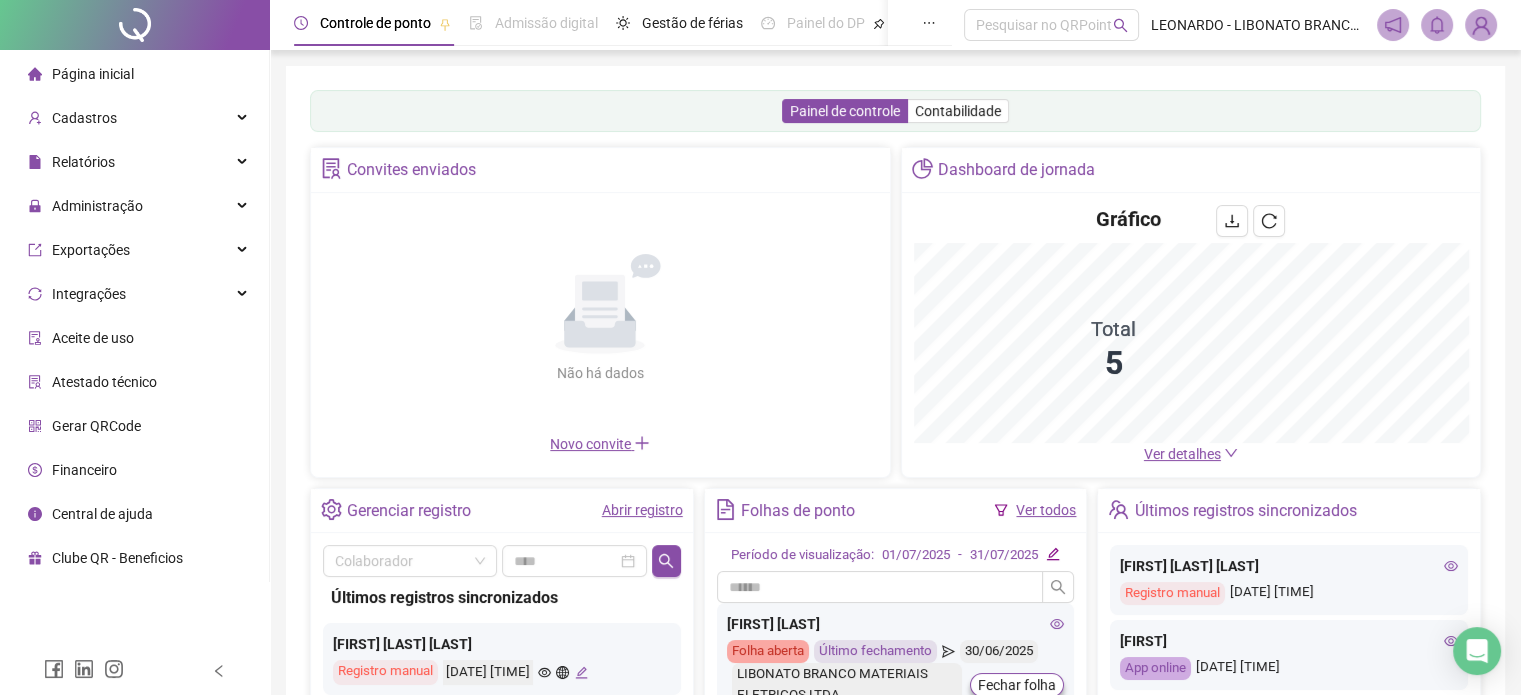 click on "LEONARDO - LIBONATO BRANCO MATERIAIS ELÉTRICOS LTDA" at bounding box center [1258, 25] 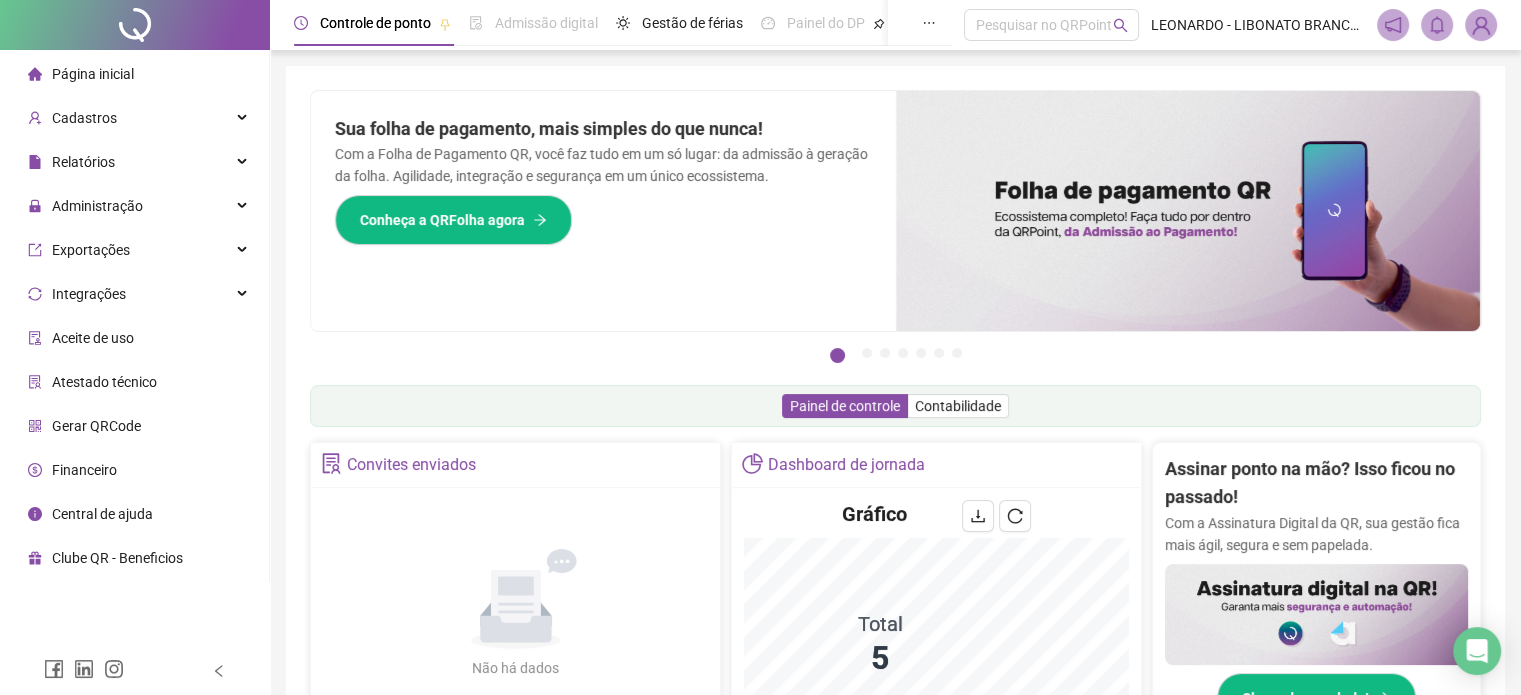 click at bounding box center (1481, 25) 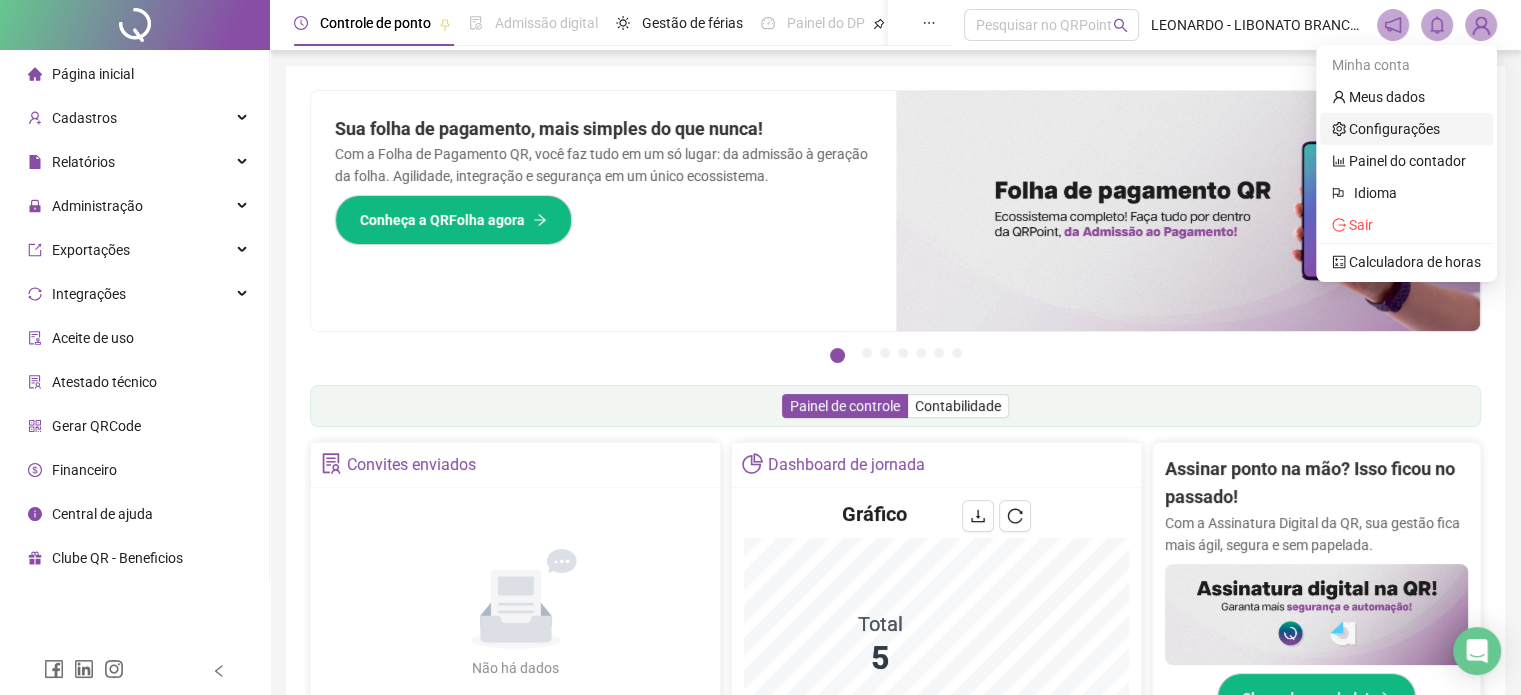 click on "Configurações" at bounding box center (1386, 129) 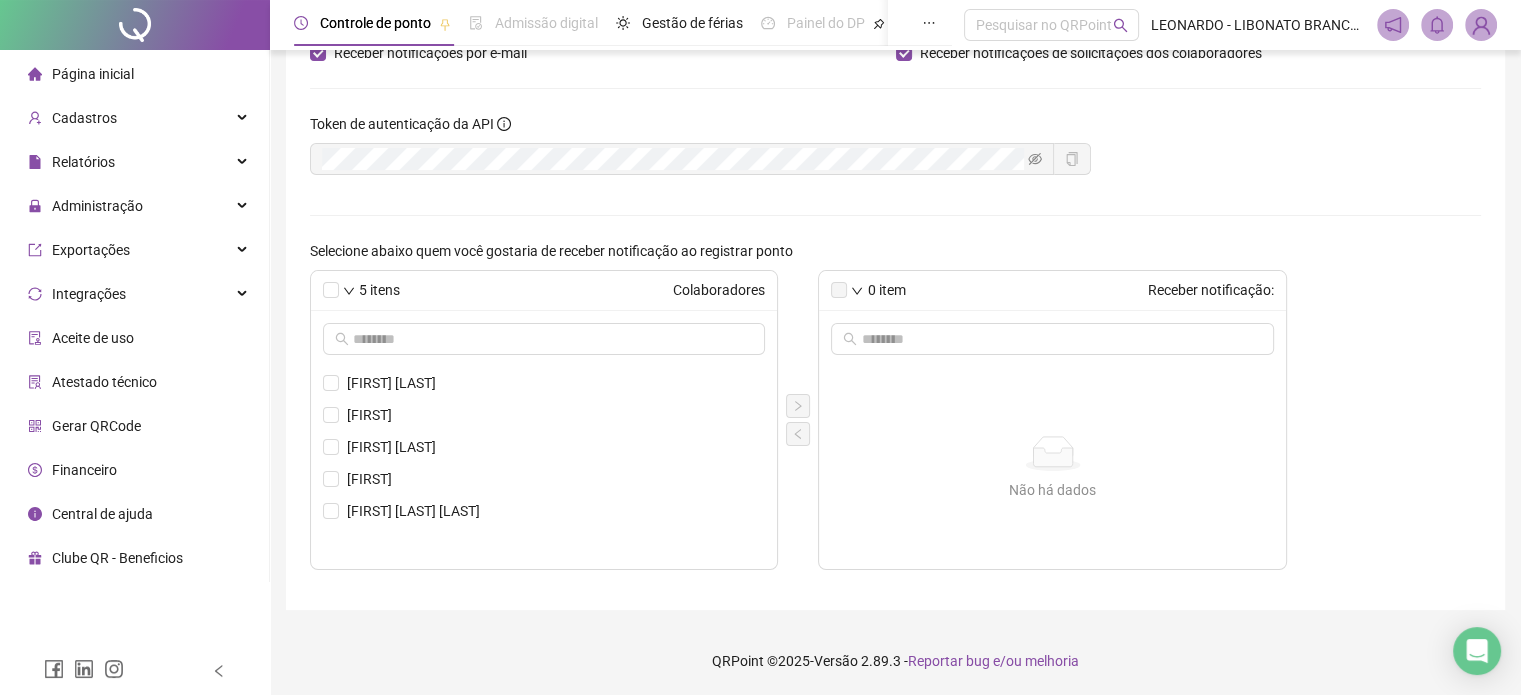 scroll, scrollTop: 0, scrollLeft: 0, axis: both 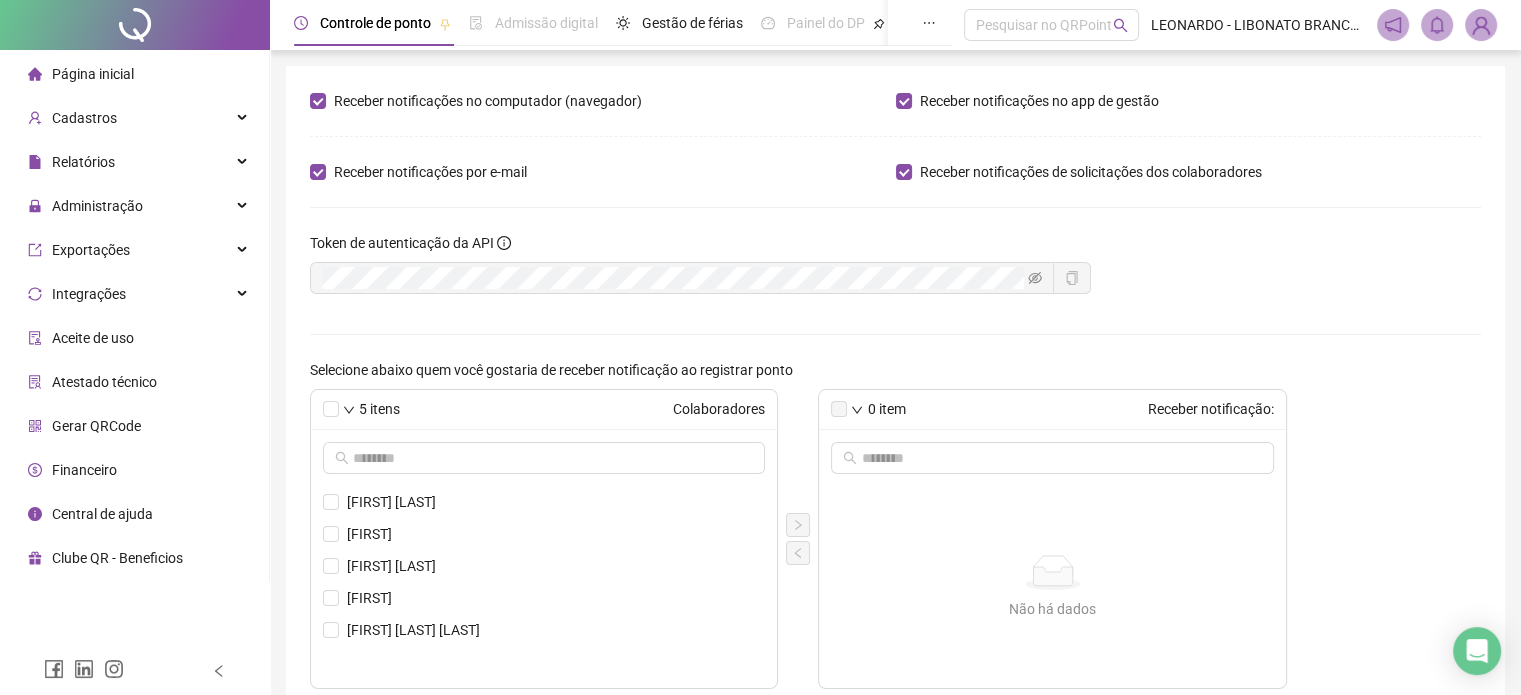 click at bounding box center (1481, 25) 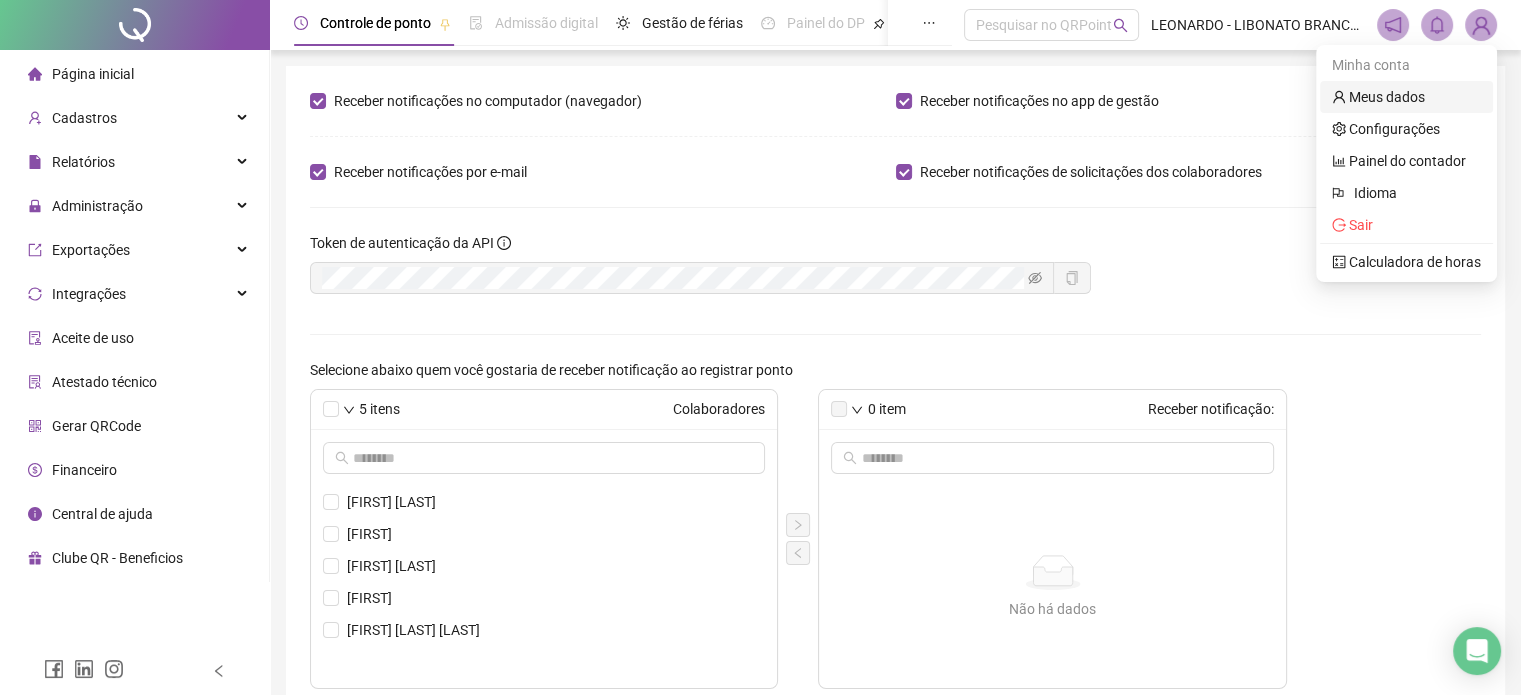 click on "Meus dados" at bounding box center [1378, 97] 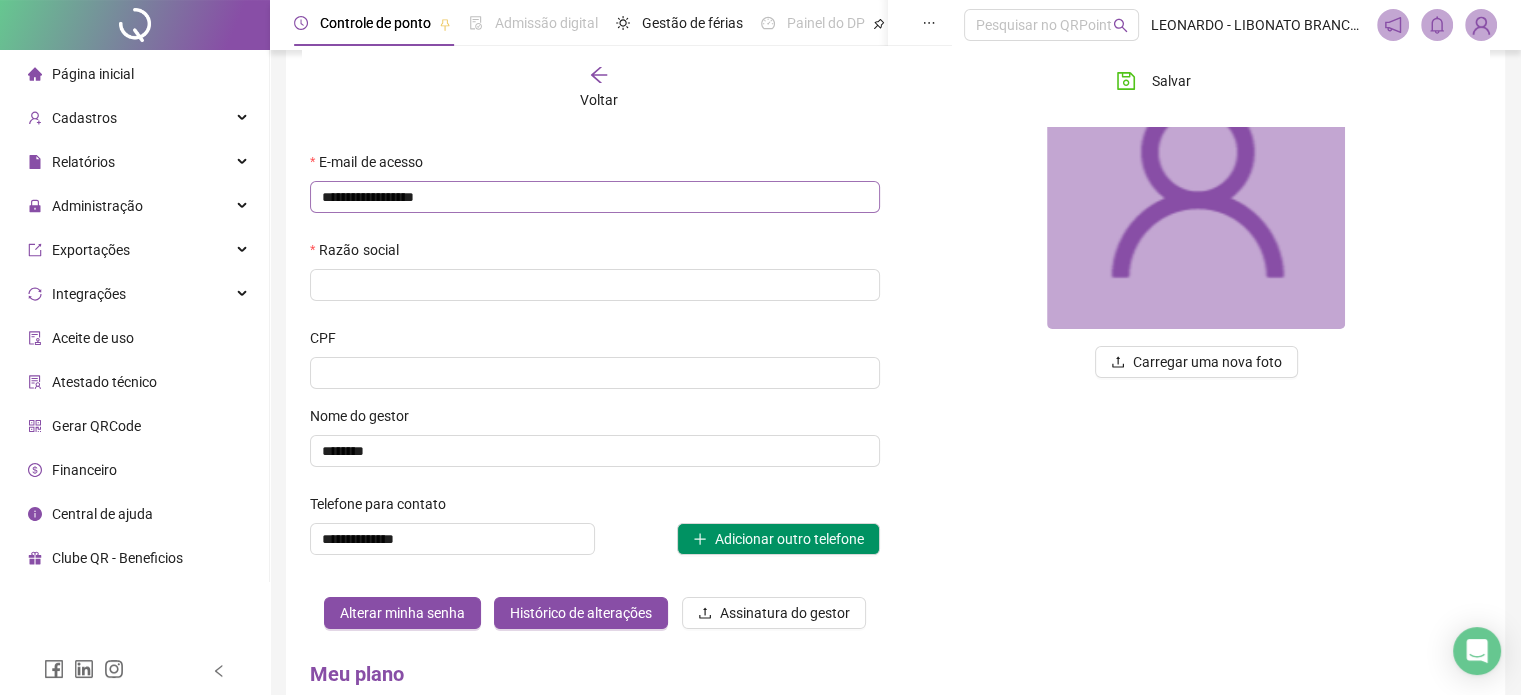 scroll, scrollTop: 196, scrollLeft: 0, axis: vertical 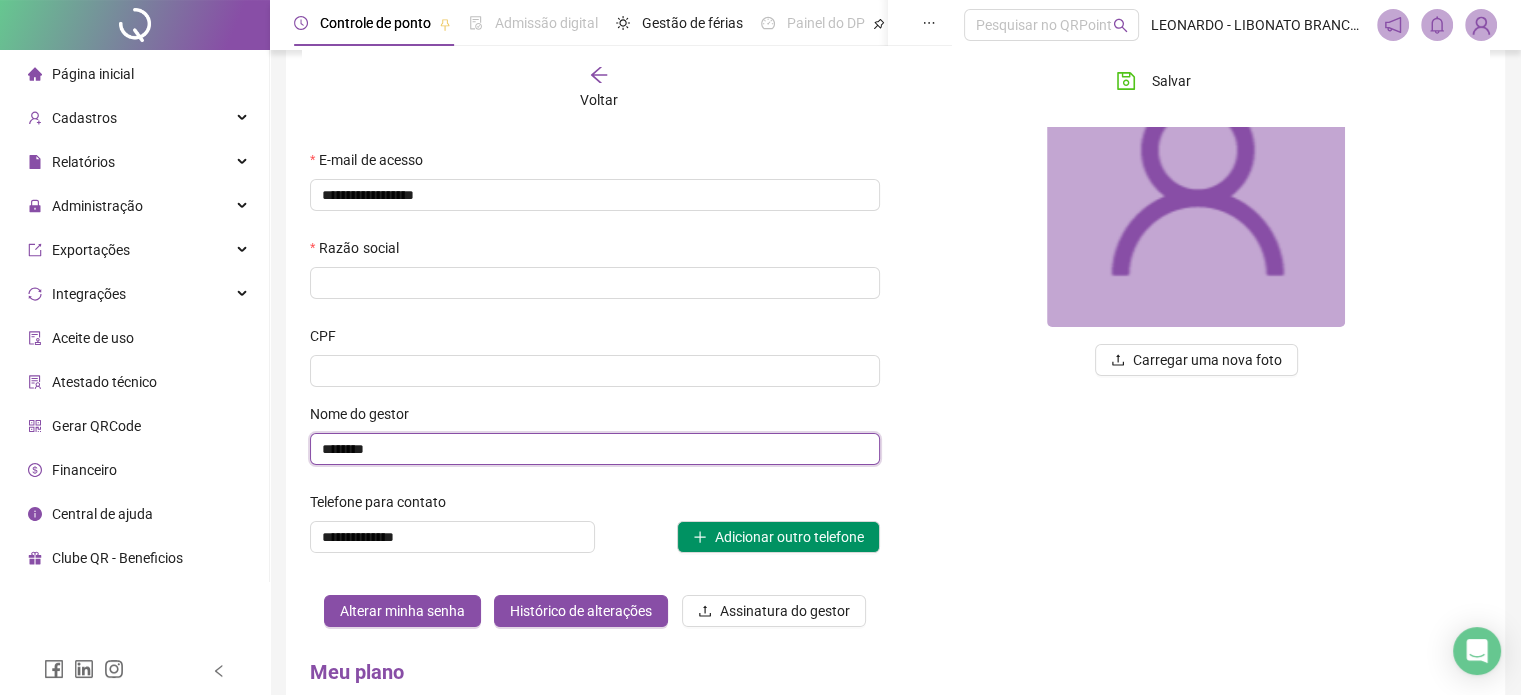 click on "********" at bounding box center (595, 449) 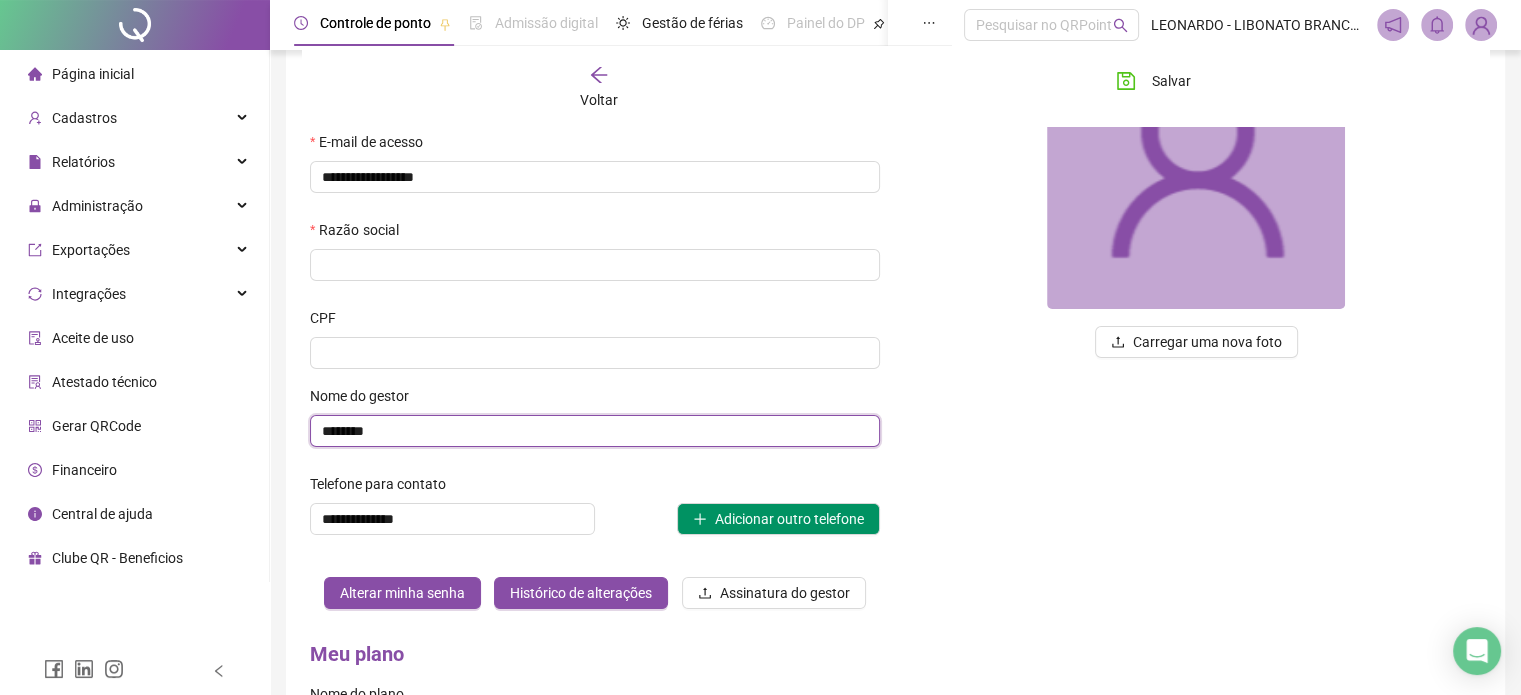 scroll, scrollTop: 213, scrollLeft: 0, axis: vertical 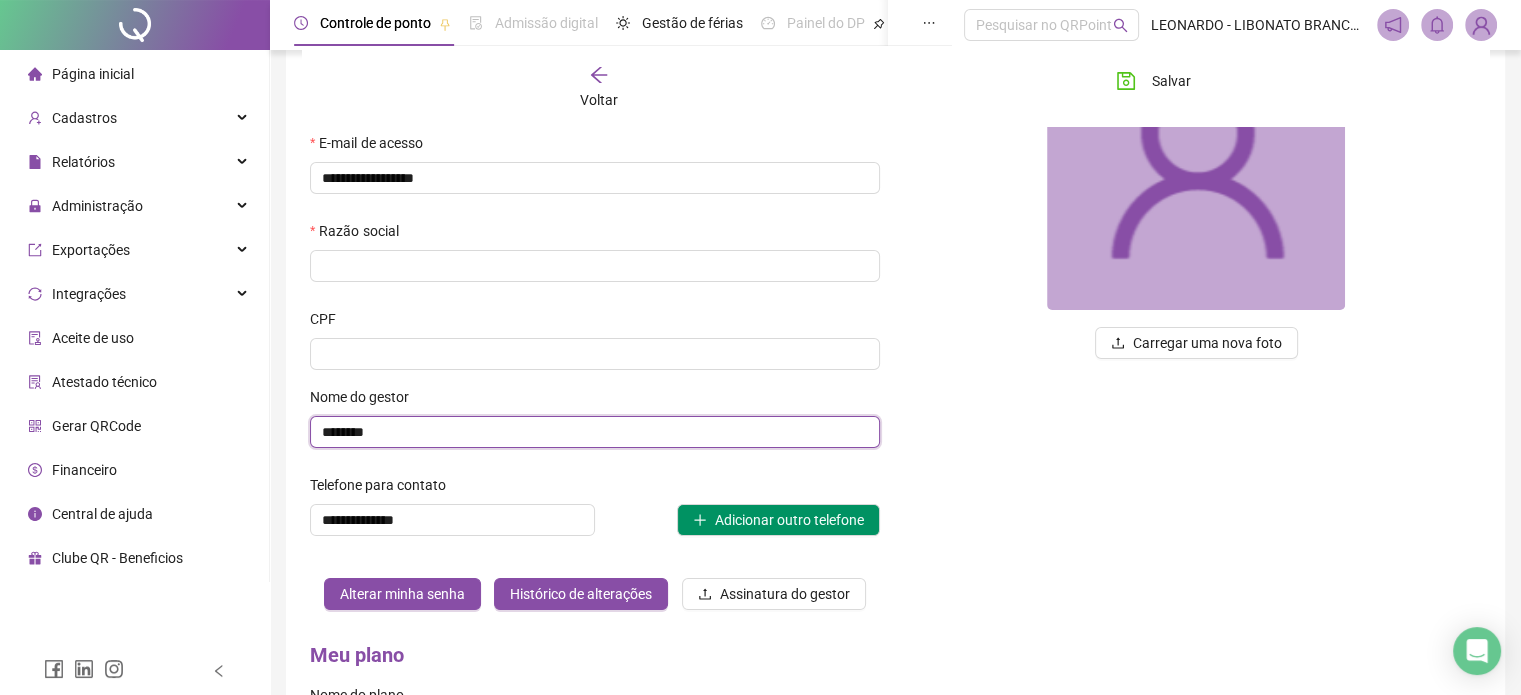click on "********" at bounding box center [595, 432] 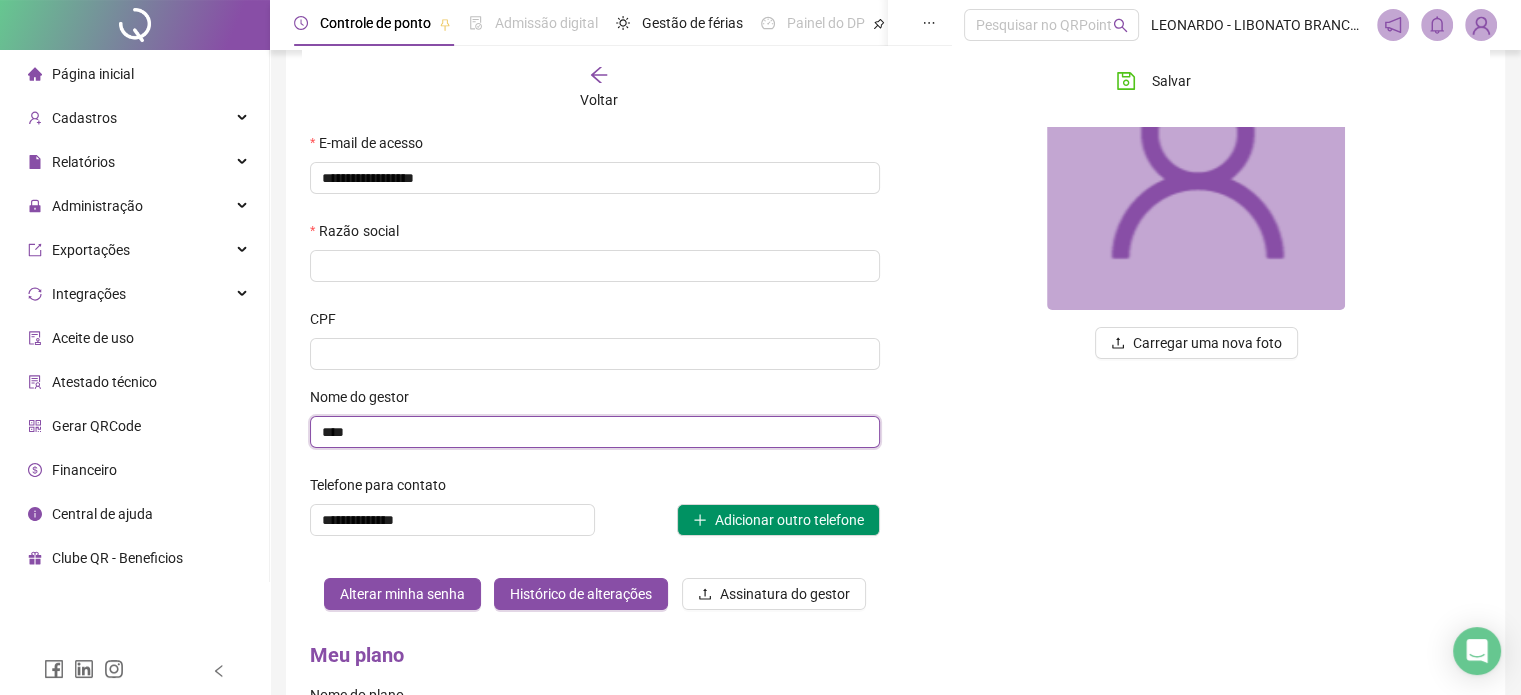 type on "****" 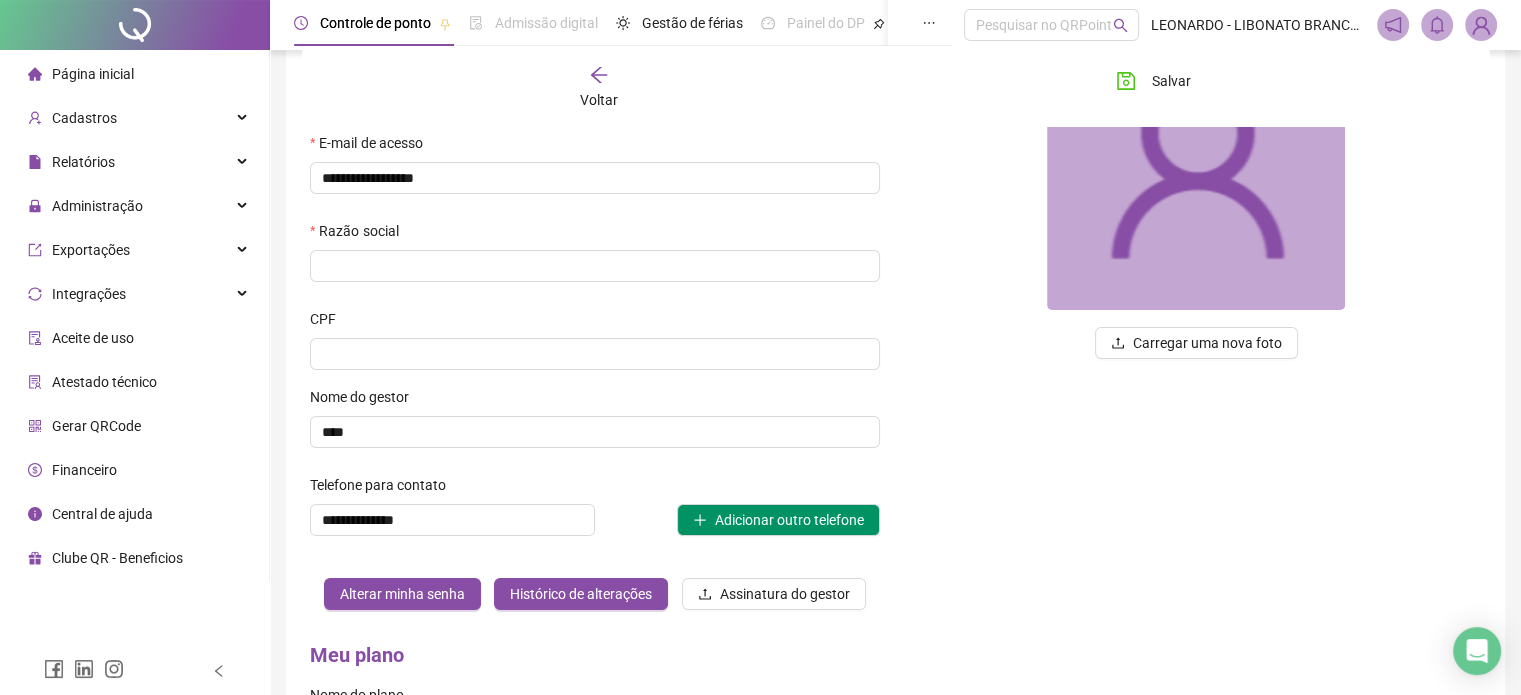 click on "Carregar uma nova foto" at bounding box center (1197, 298) 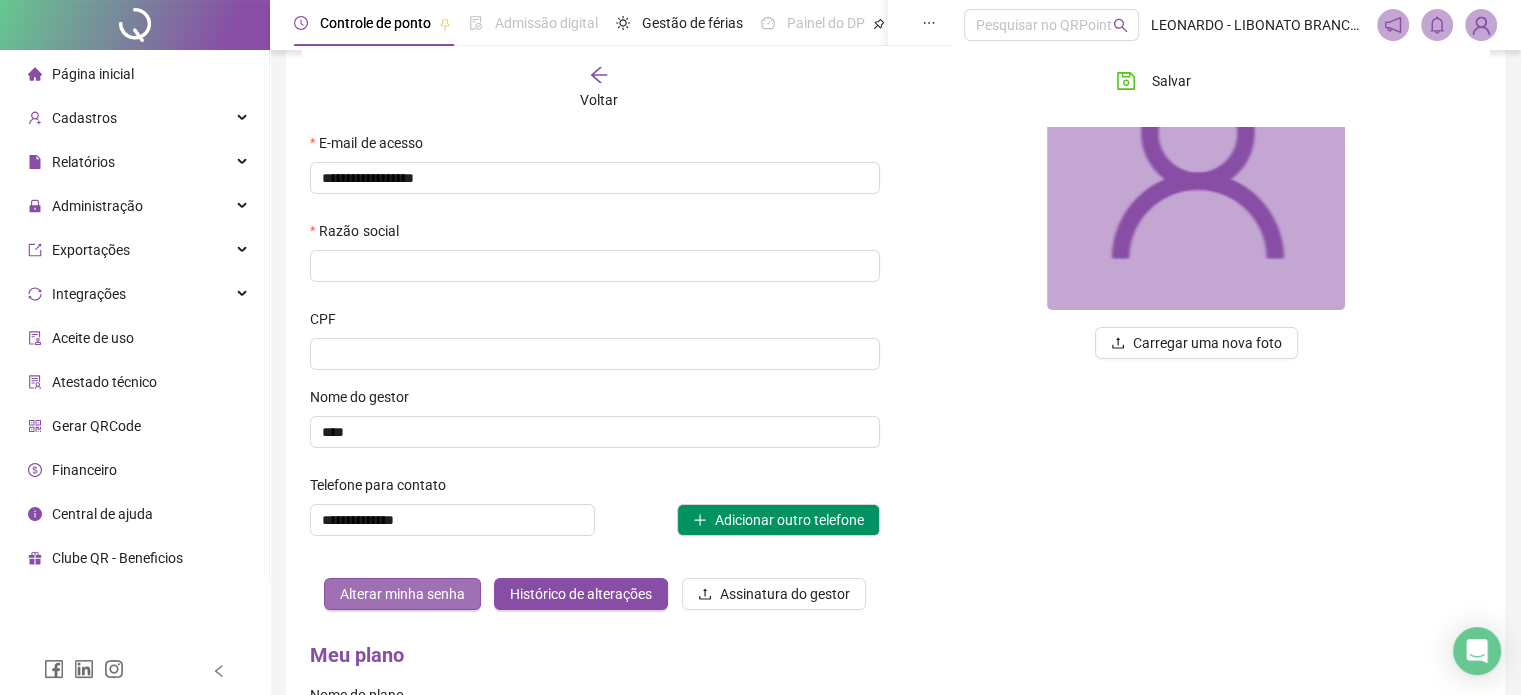 click on "Alterar minha senha" at bounding box center (402, 594) 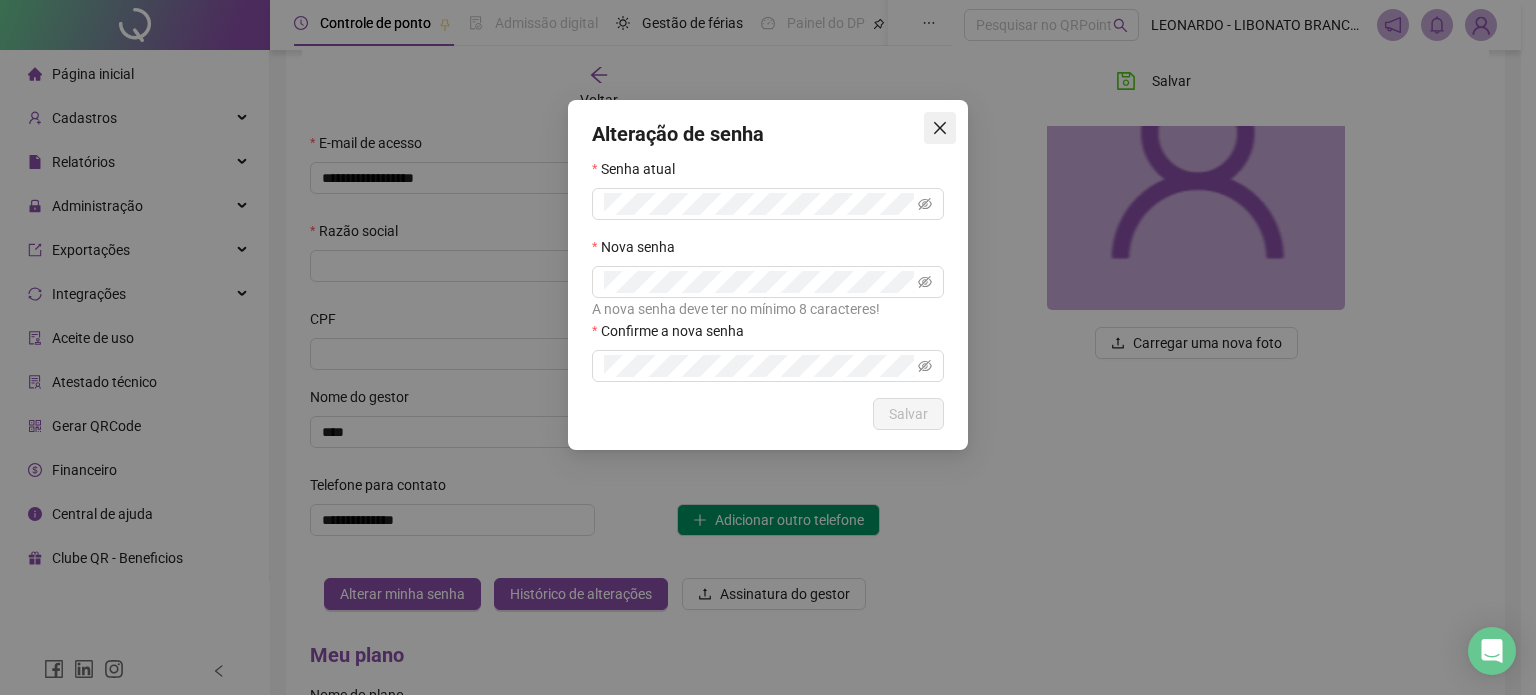 click 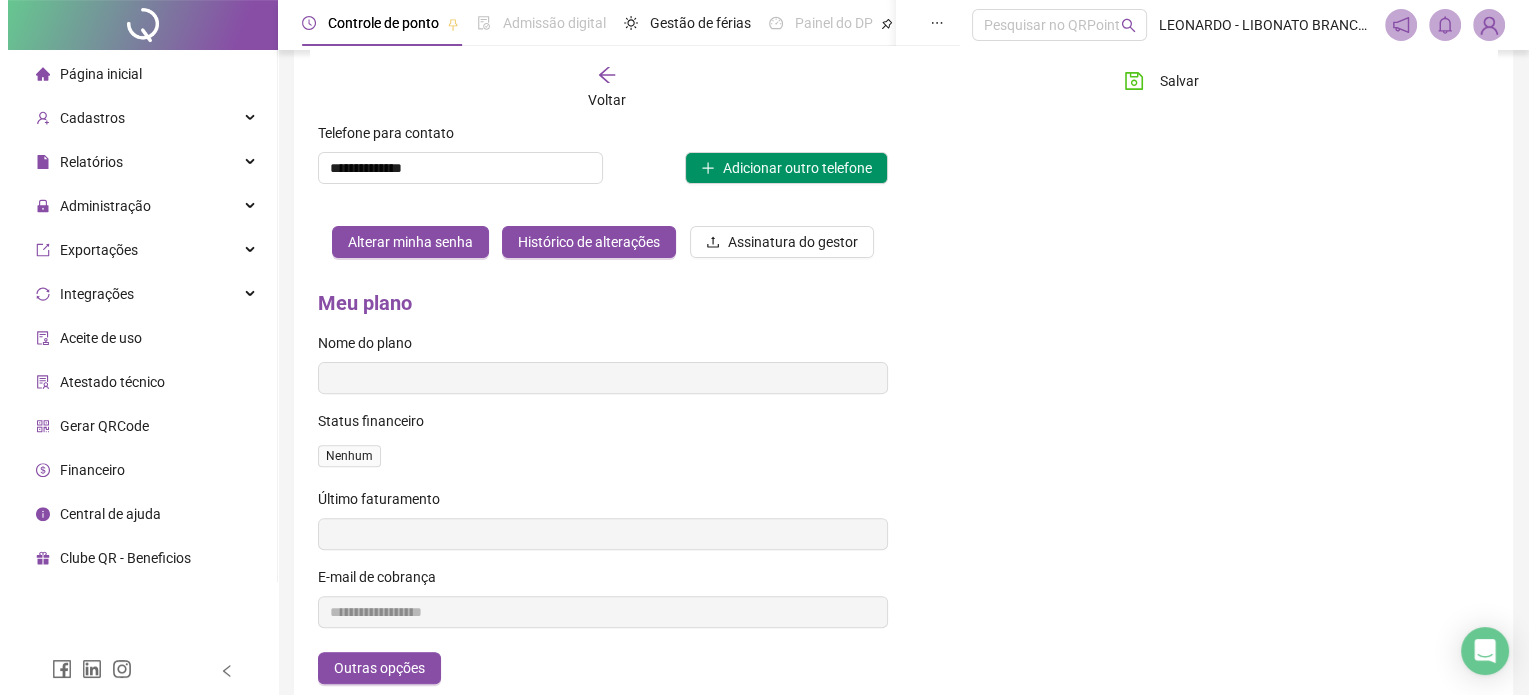 scroll, scrollTop: 65, scrollLeft: 0, axis: vertical 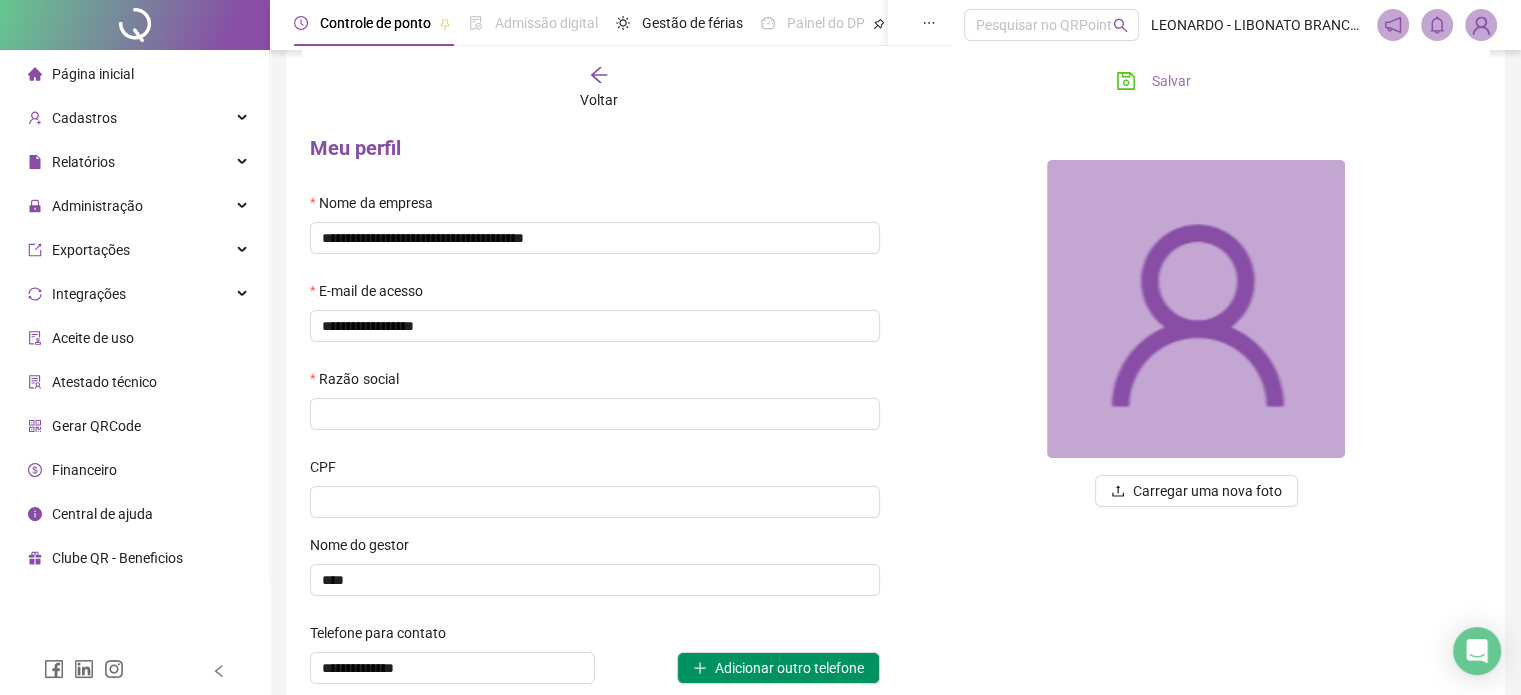 click on "Salvar" at bounding box center (1171, 81) 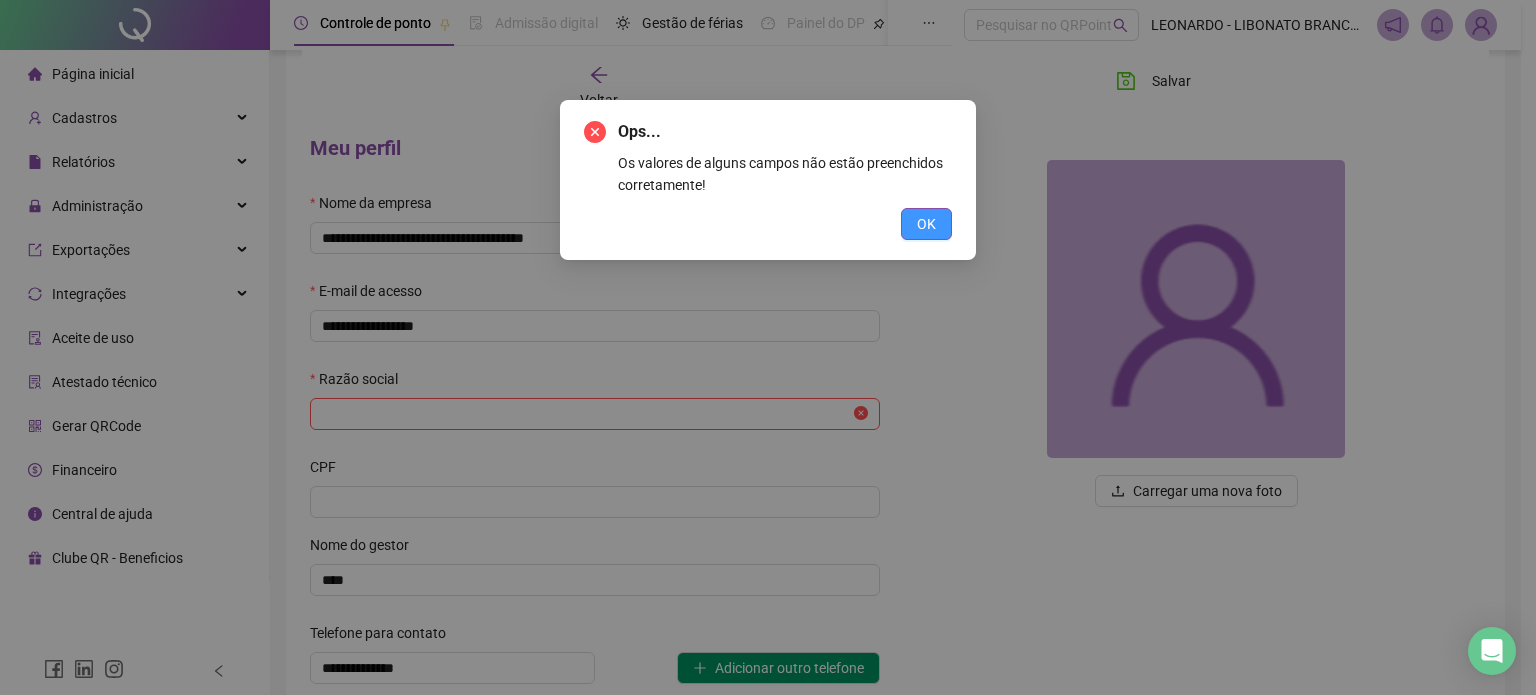 click on "OK" at bounding box center (926, 224) 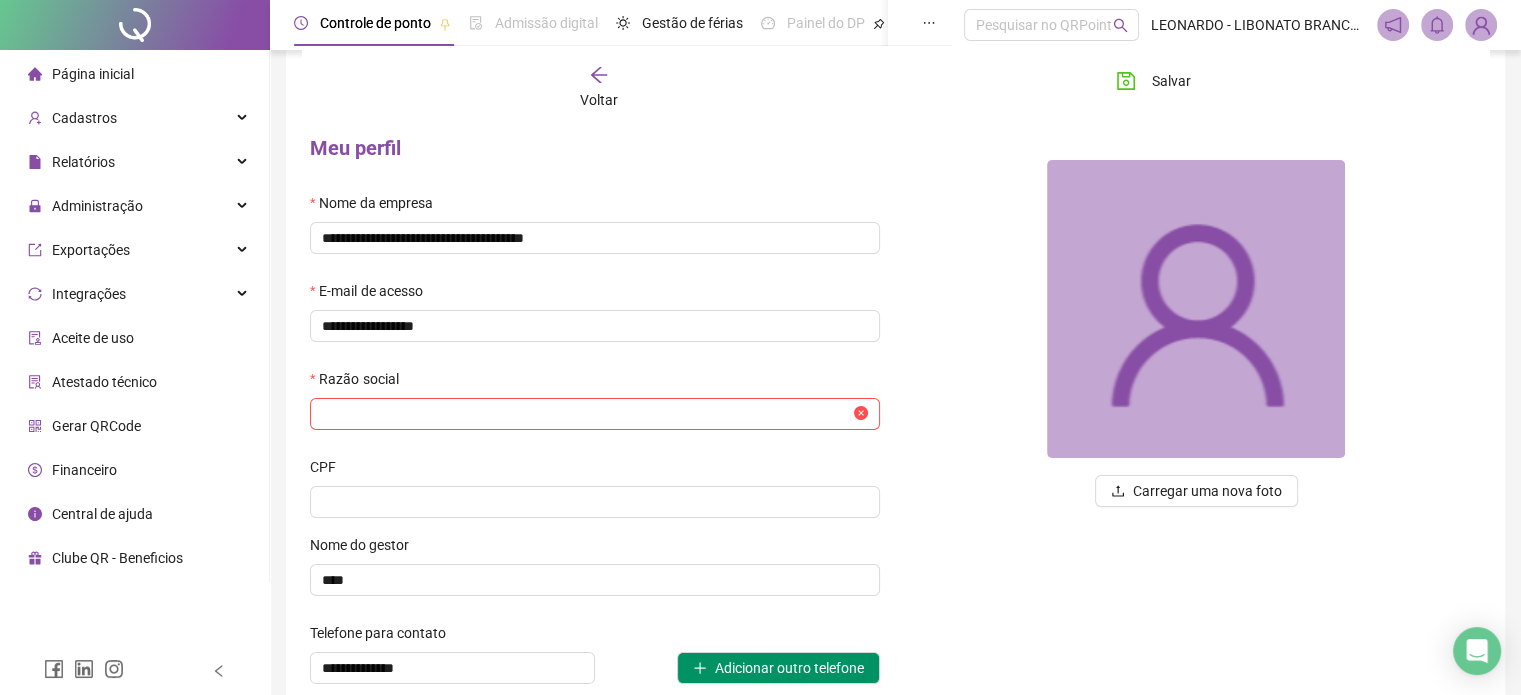 click 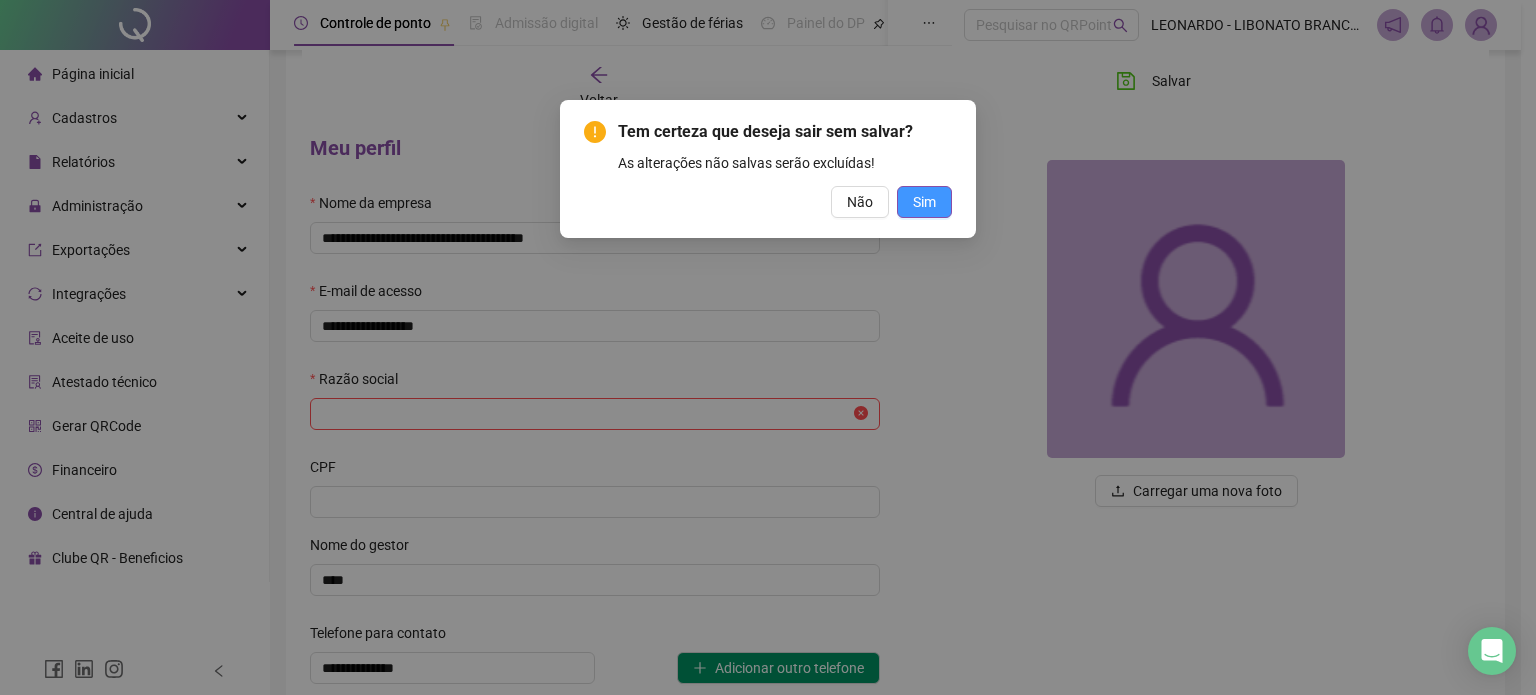click on "Sim" at bounding box center [924, 202] 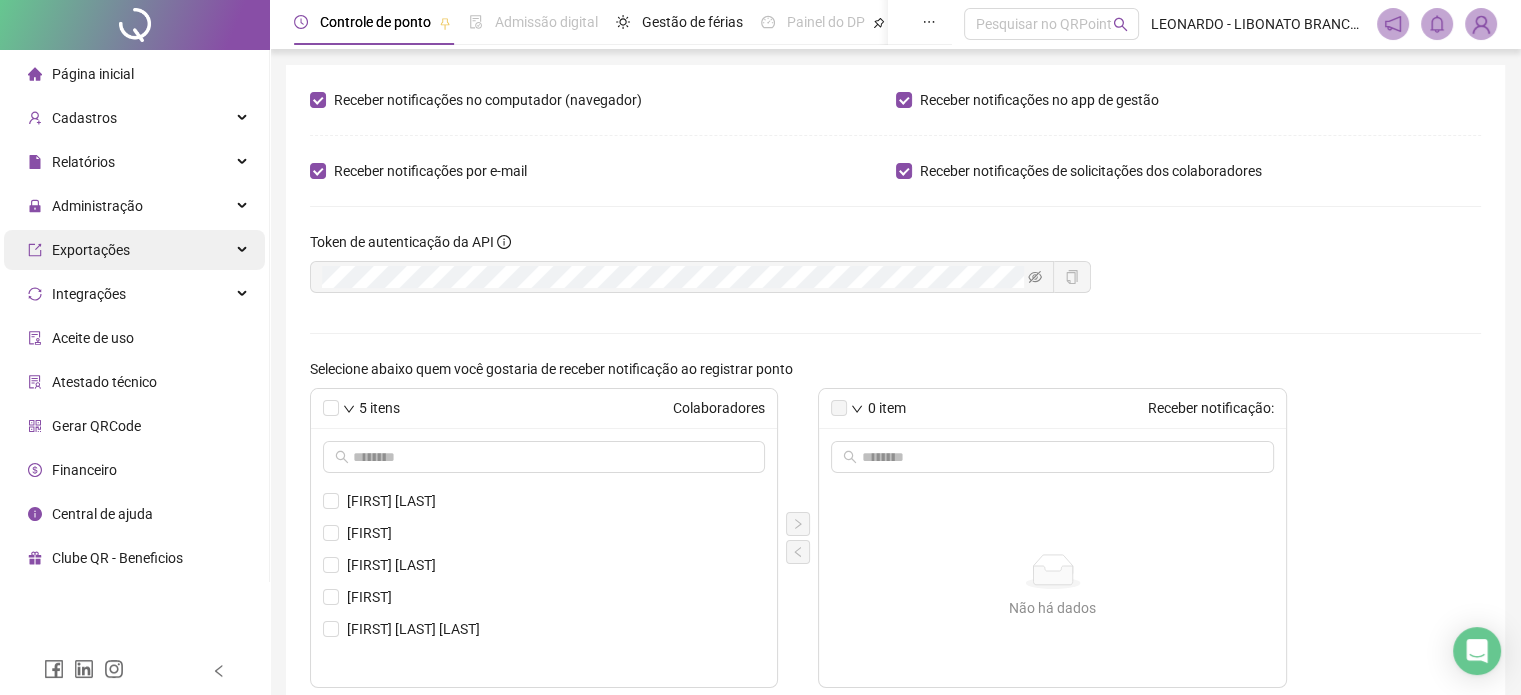 scroll, scrollTop: 0, scrollLeft: 0, axis: both 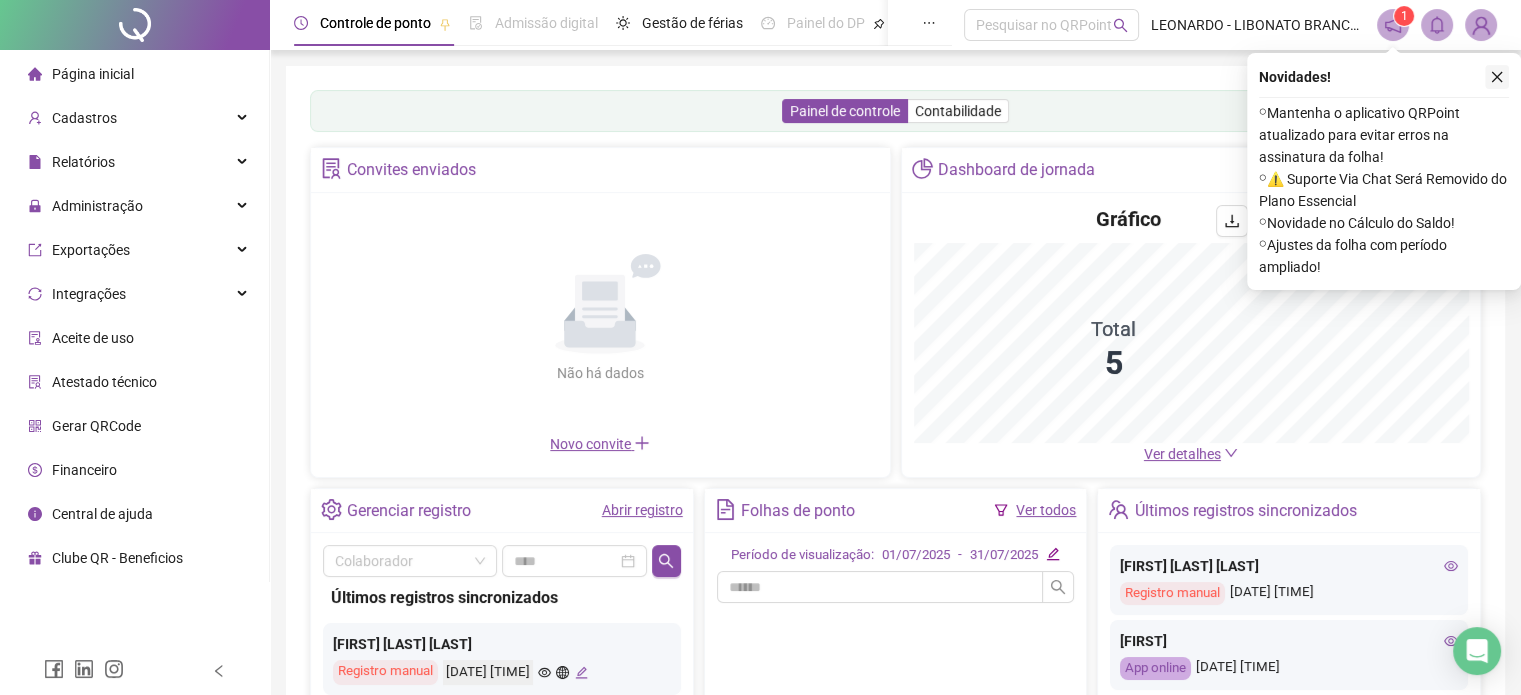 click at bounding box center [1497, 77] 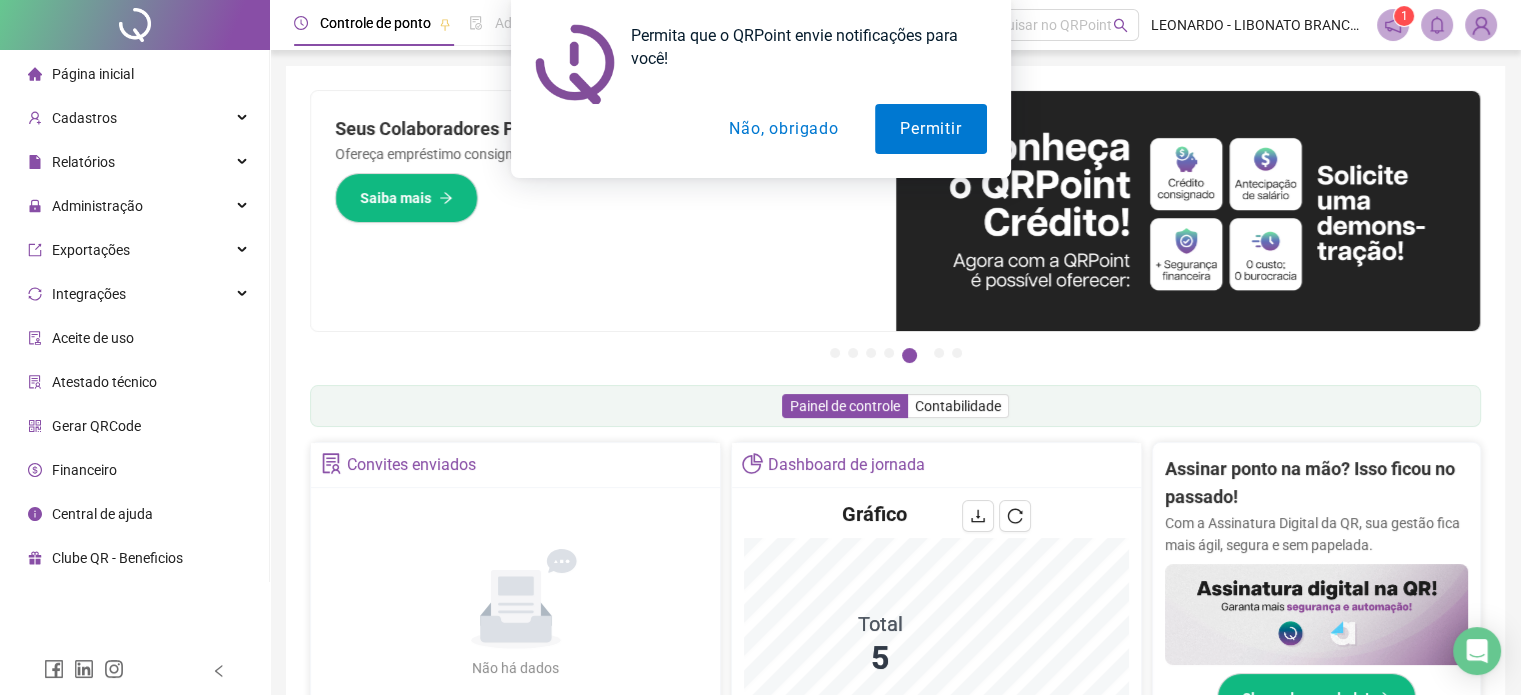click on "Não, obrigado" at bounding box center (783, 129) 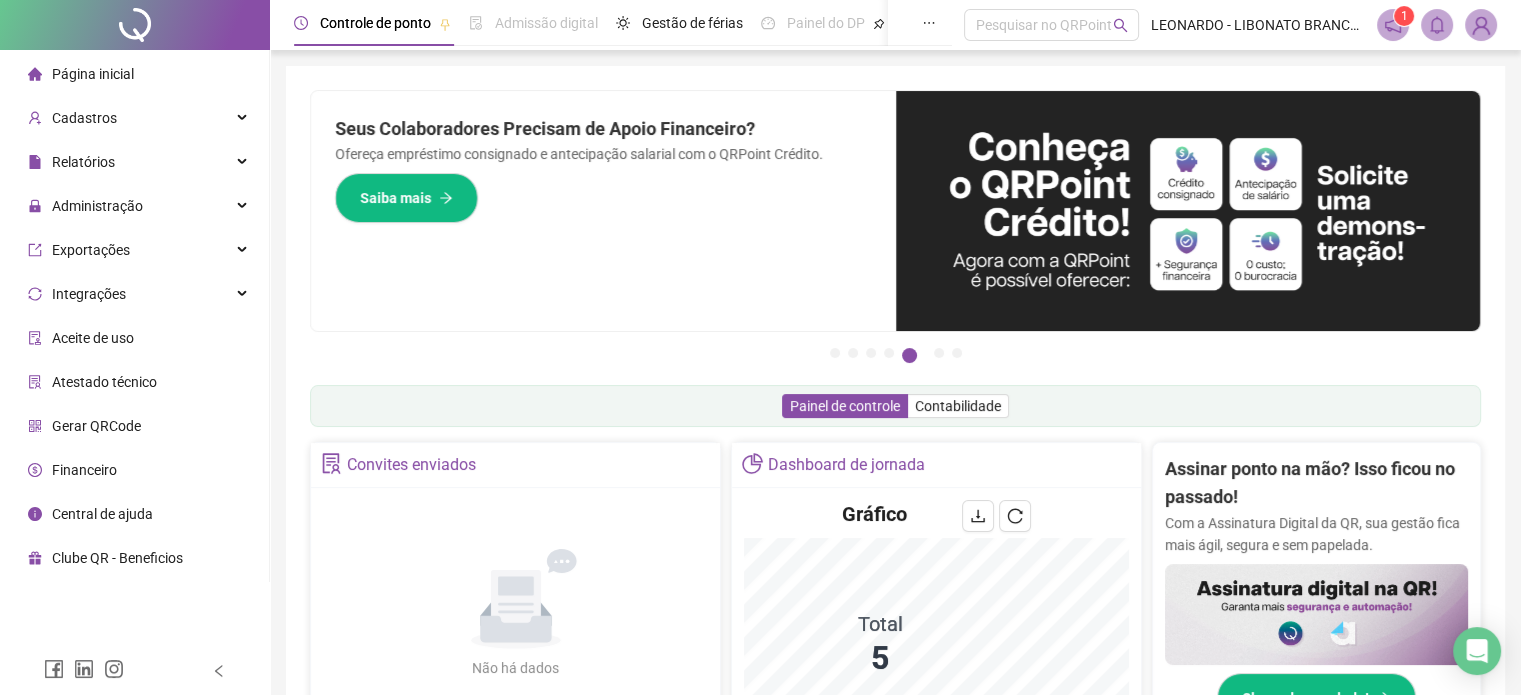 click at bounding box center [1393, 25] 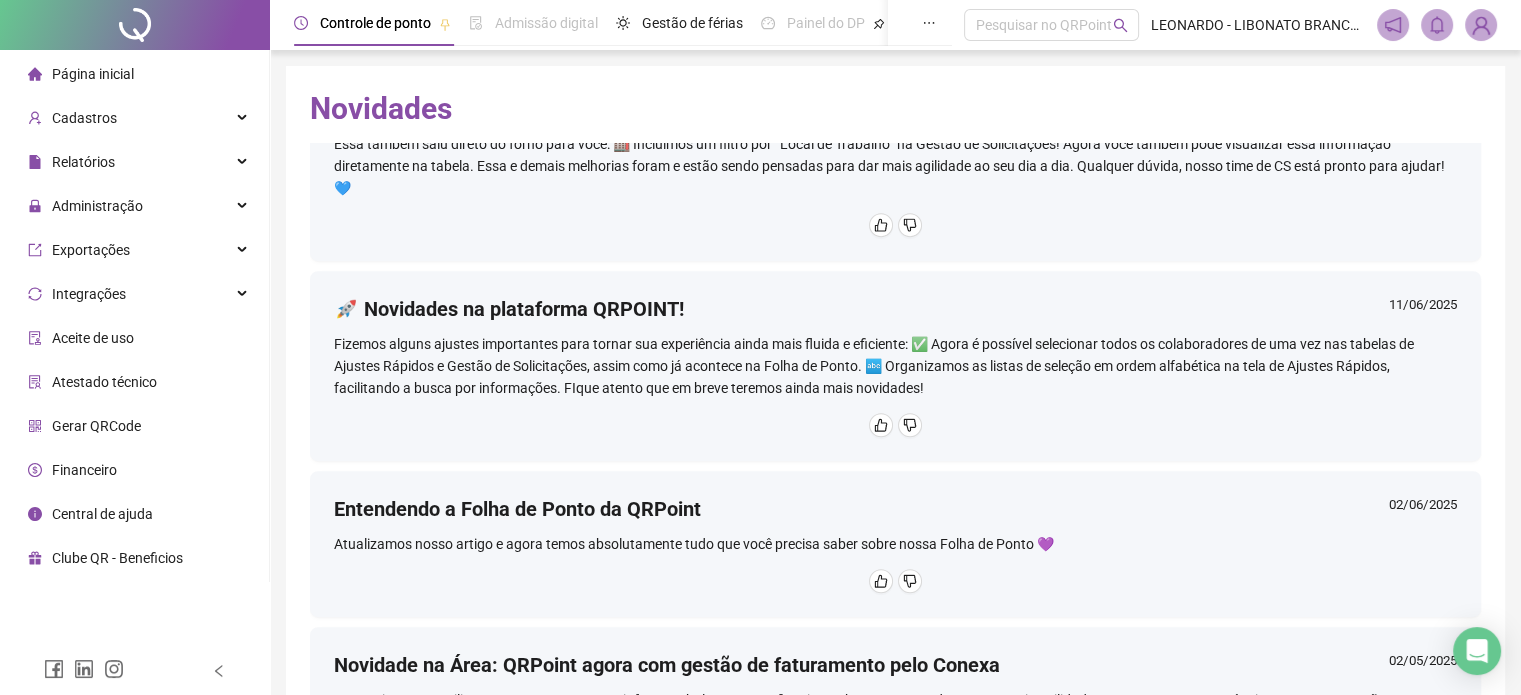 scroll, scrollTop: 1194, scrollLeft: 0, axis: vertical 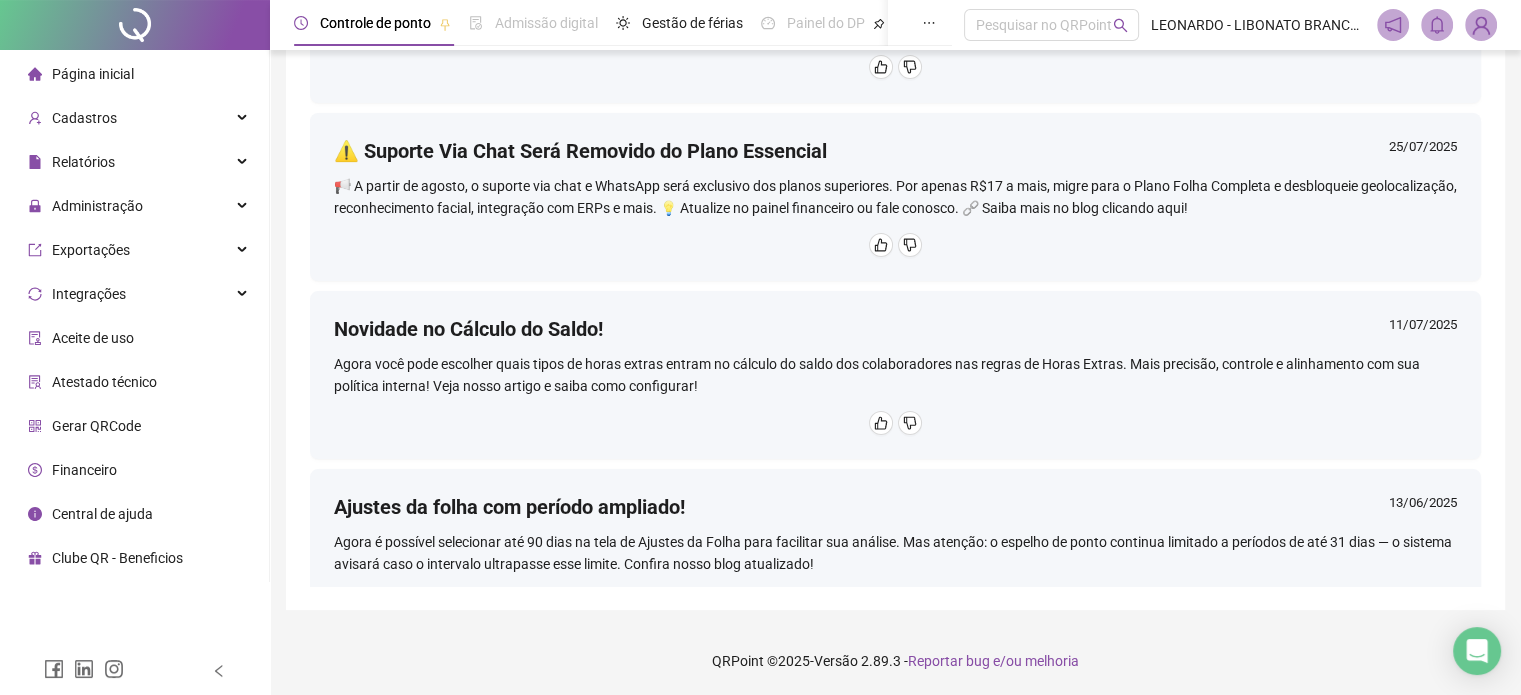 click at bounding box center (135, 25) 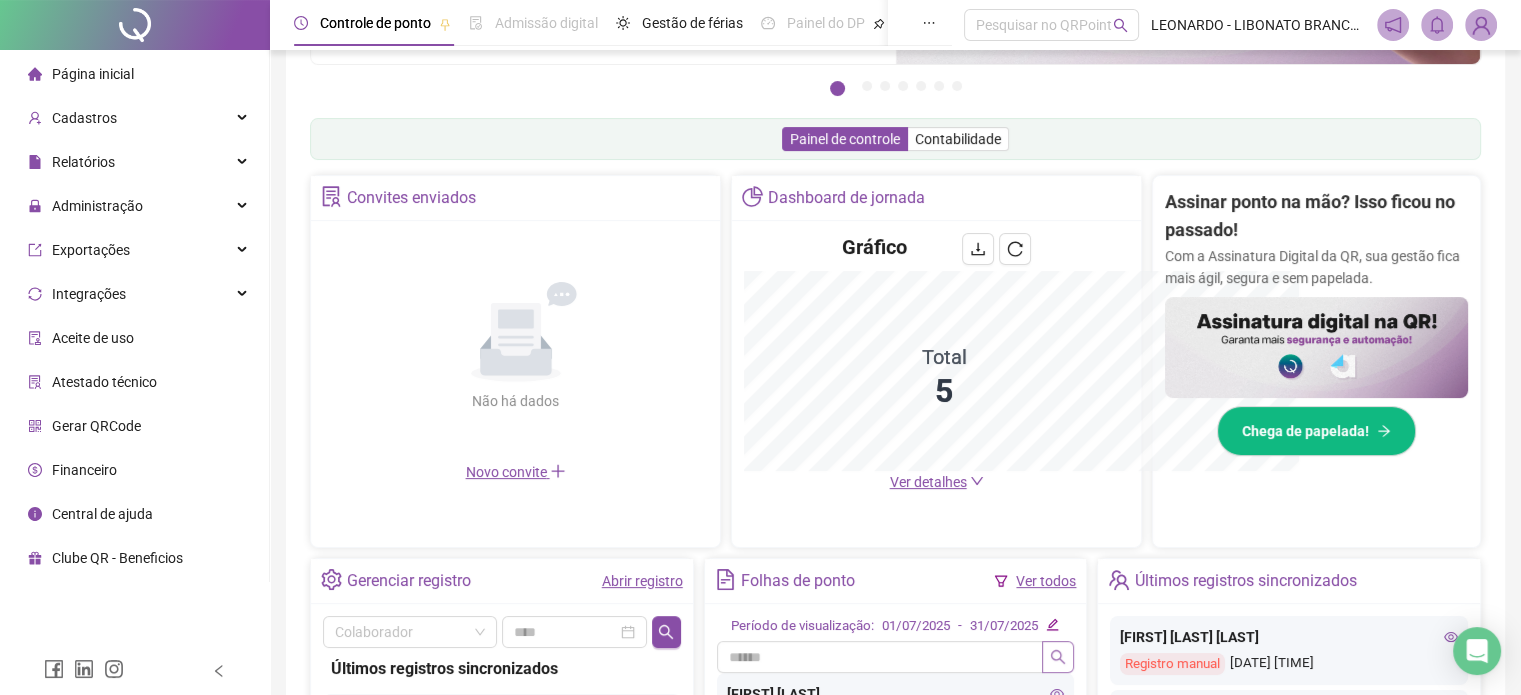 scroll, scrollTop: 562, scrollLeft: 0, axis: vertical 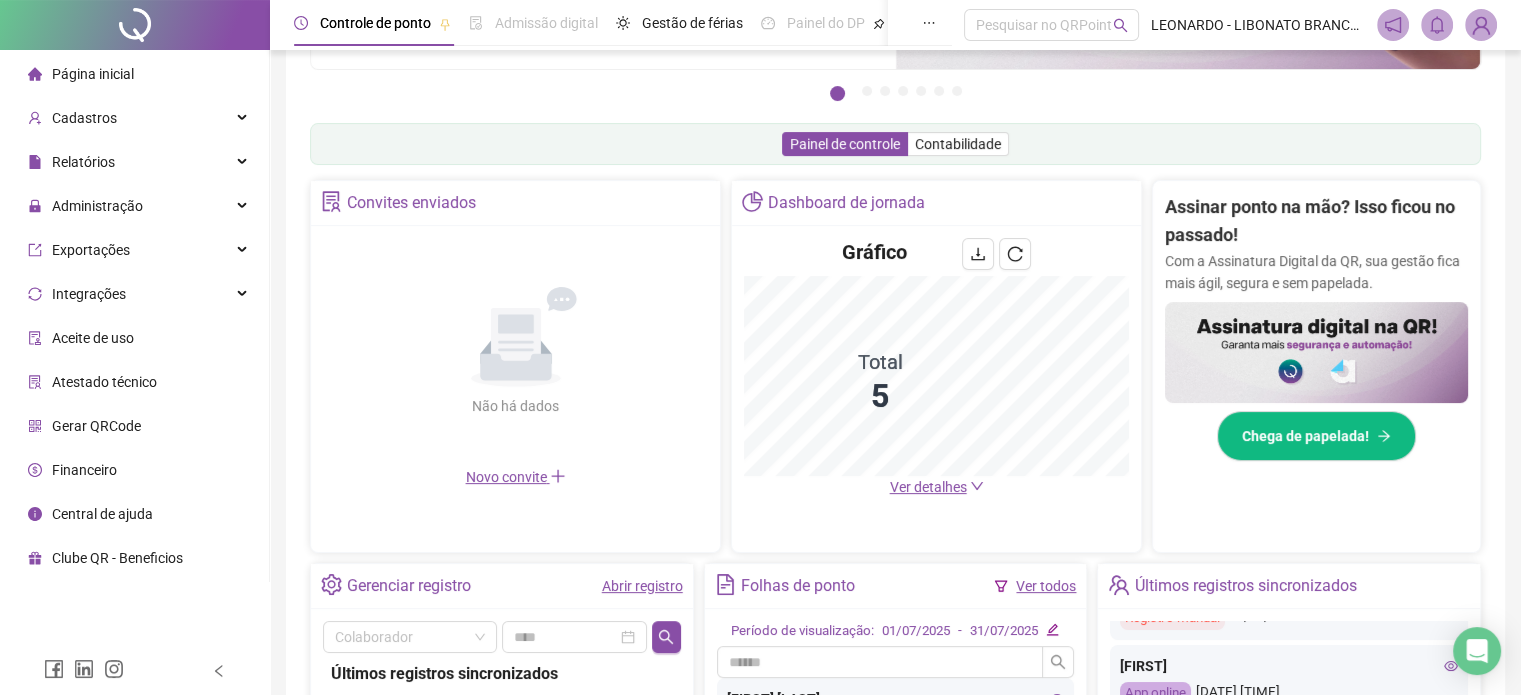 click on "Abrir registro" at bounding box center [642, 586] 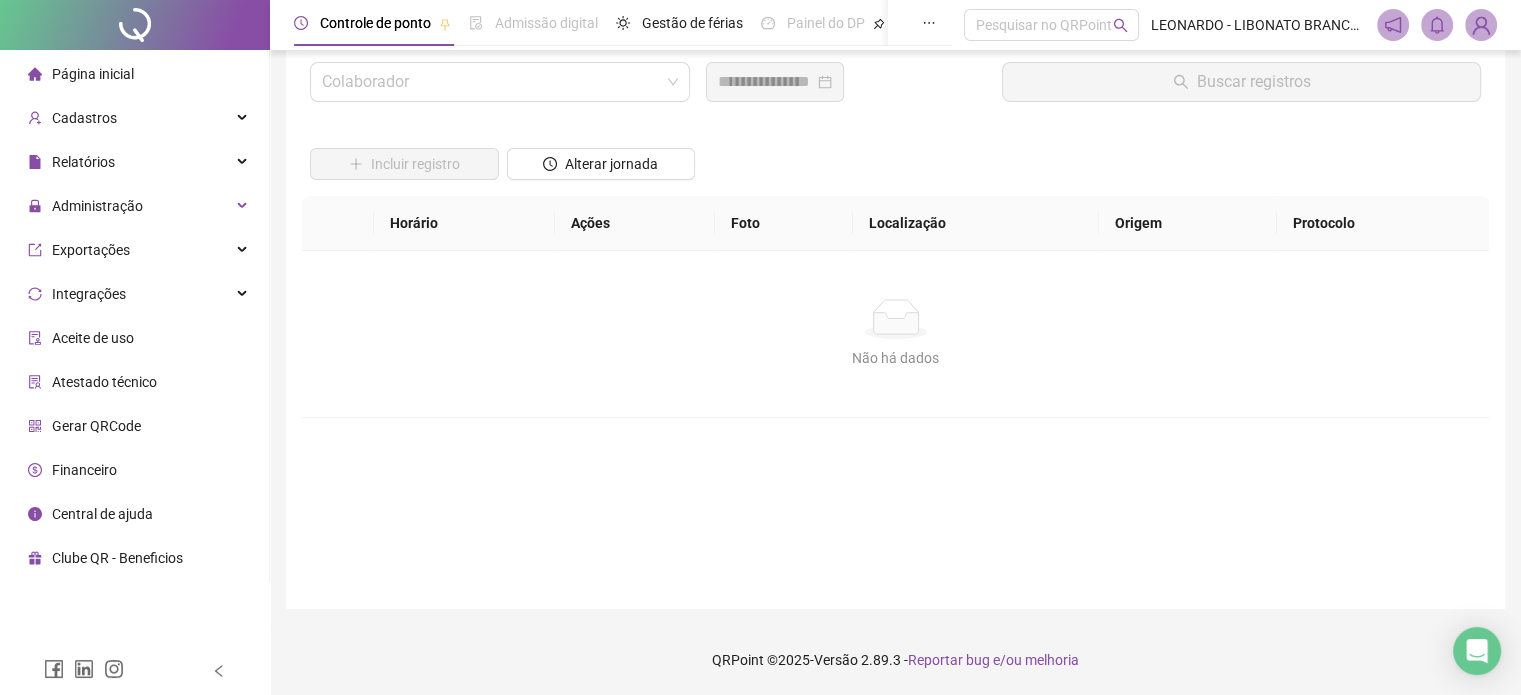 scroll, scrollTop: 57, scrollLeft: 0, axis: vertical 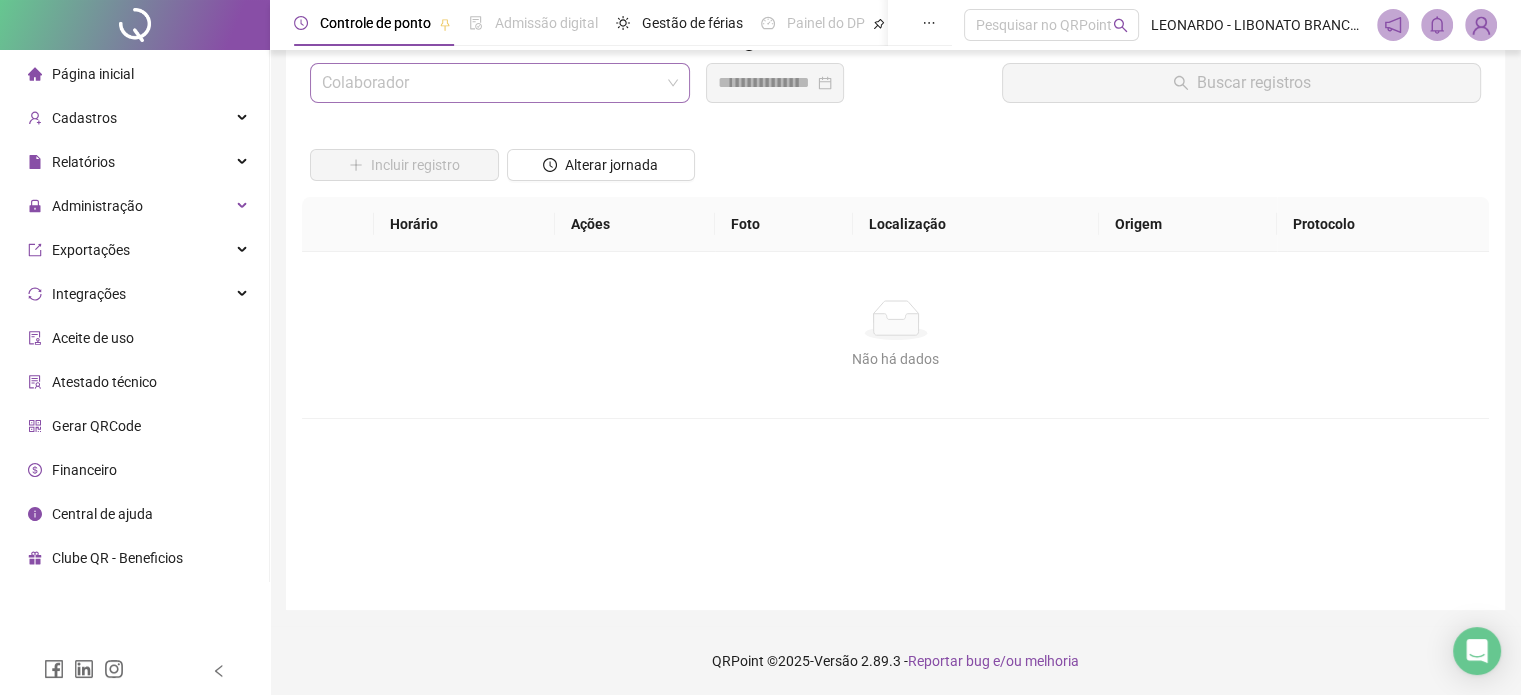 click at bounding box center (491, 83) 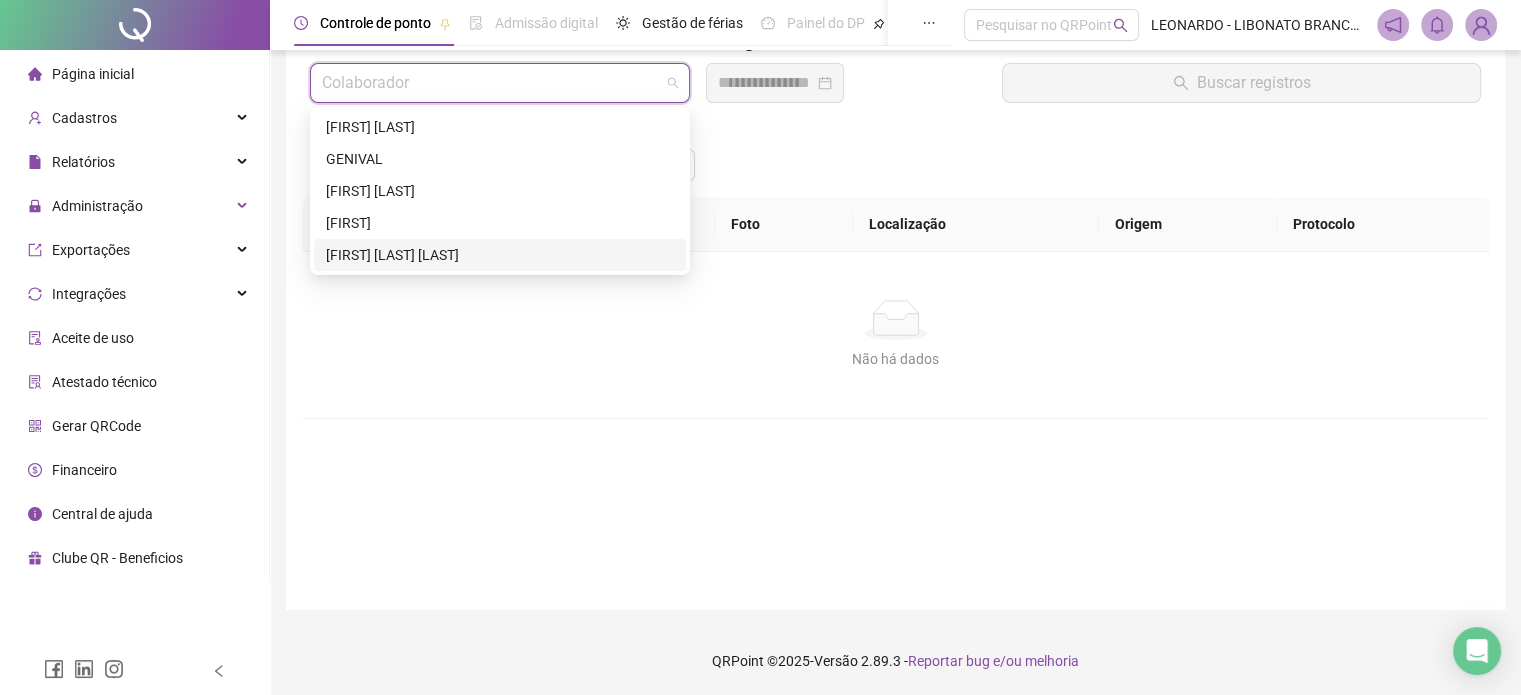 click on "[FIRST] [LAST] [LAST]" at bounding box center (500, 255) 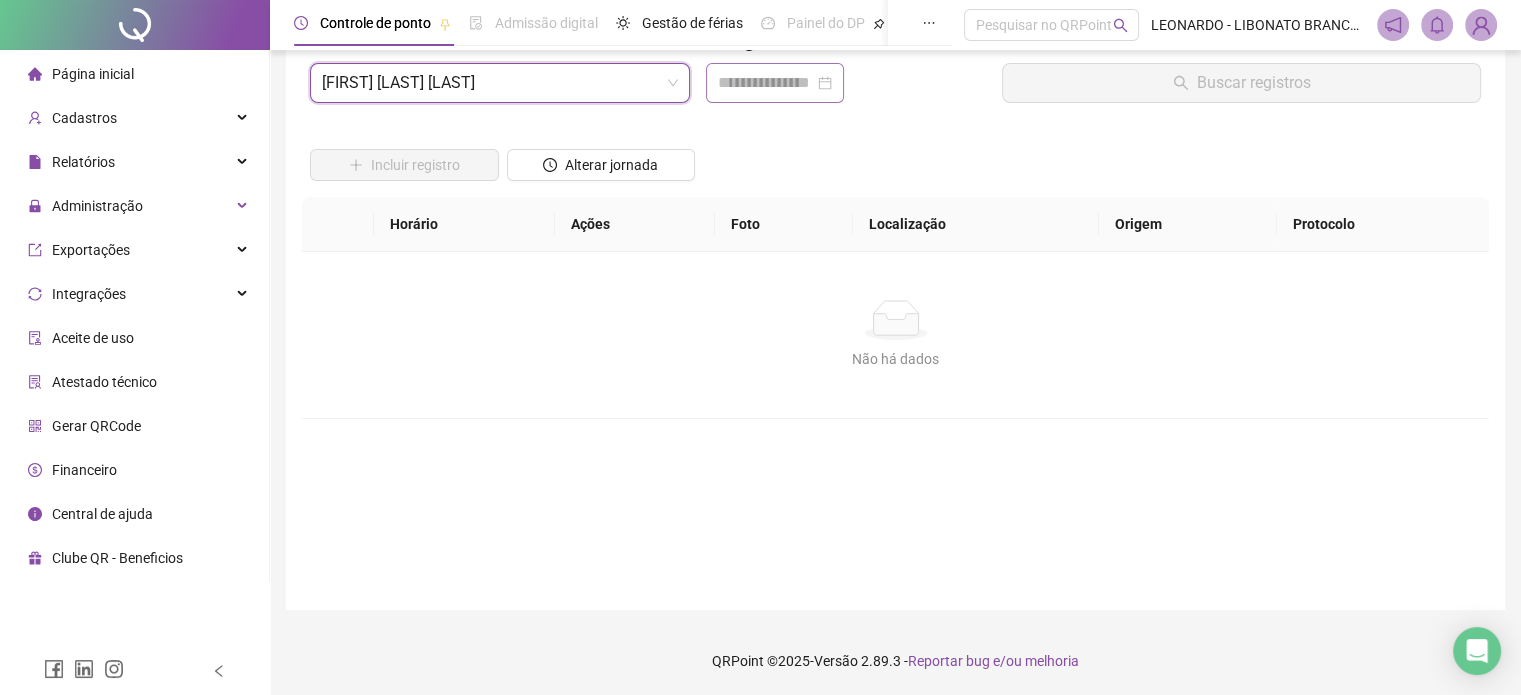 click at bounding box center (775, 83) 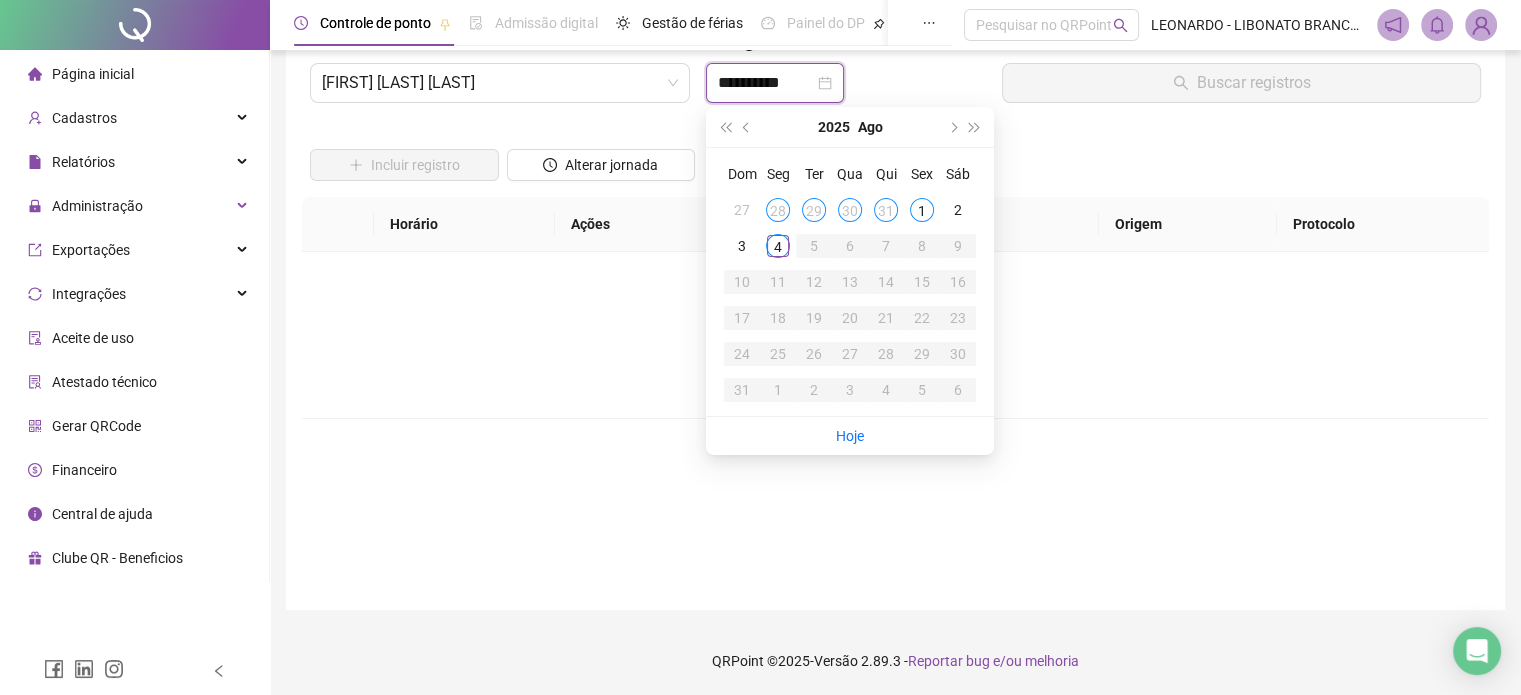 type on "**********" 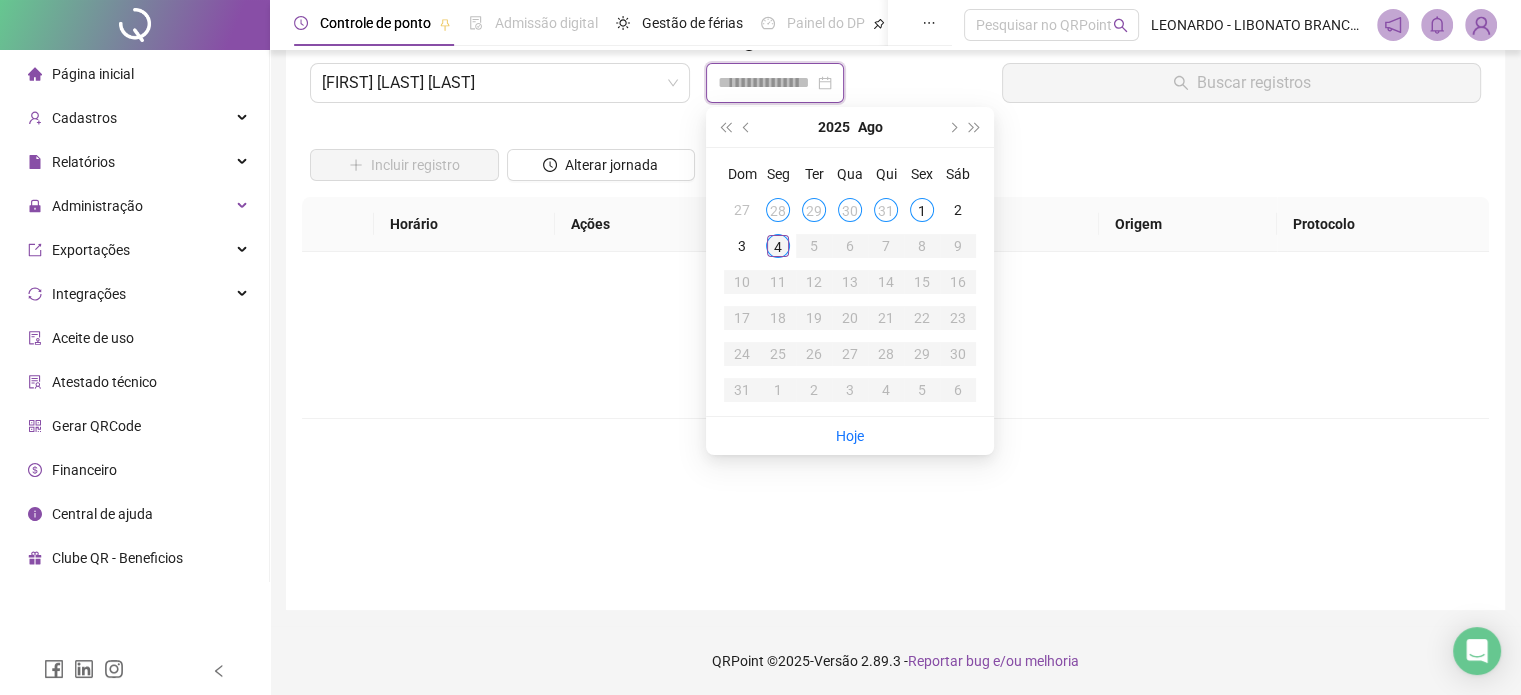 type on "**********" 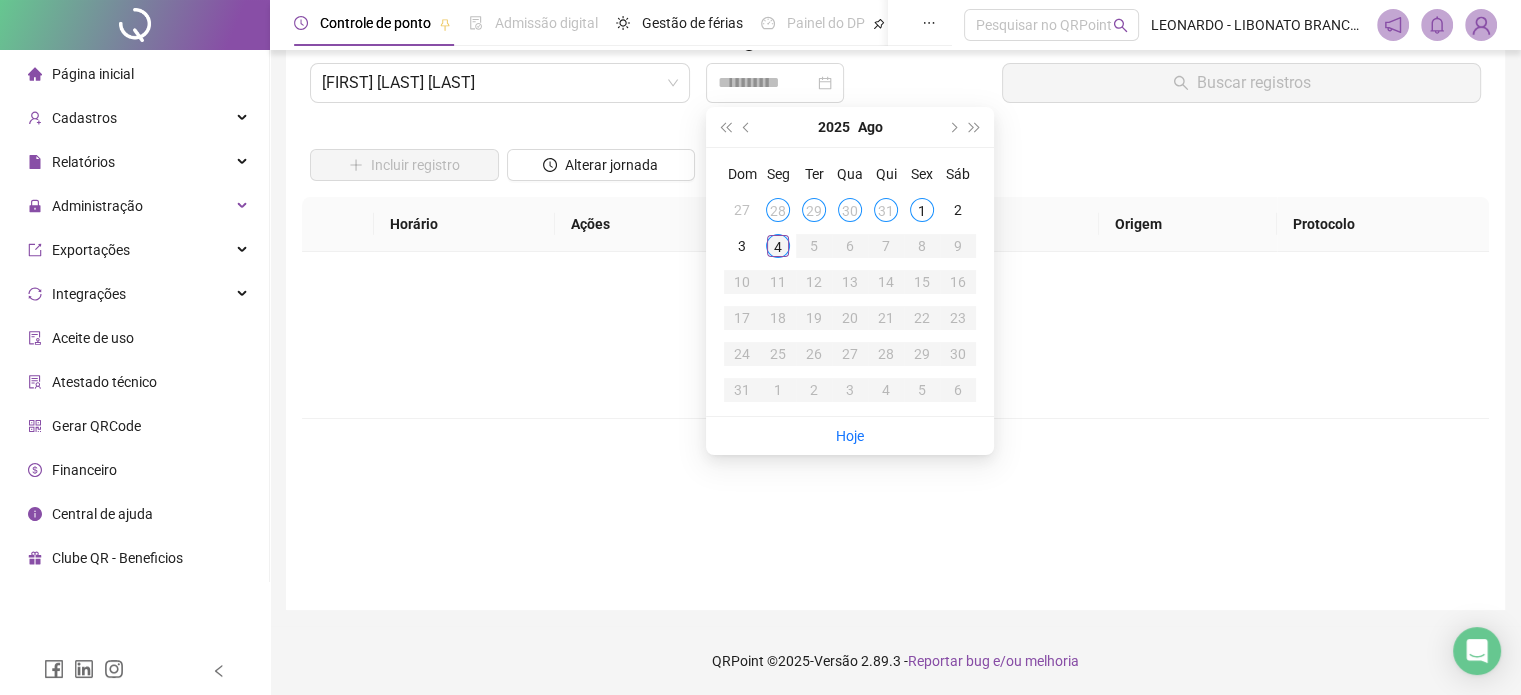 click on "4" at bounding box center (778, 246) 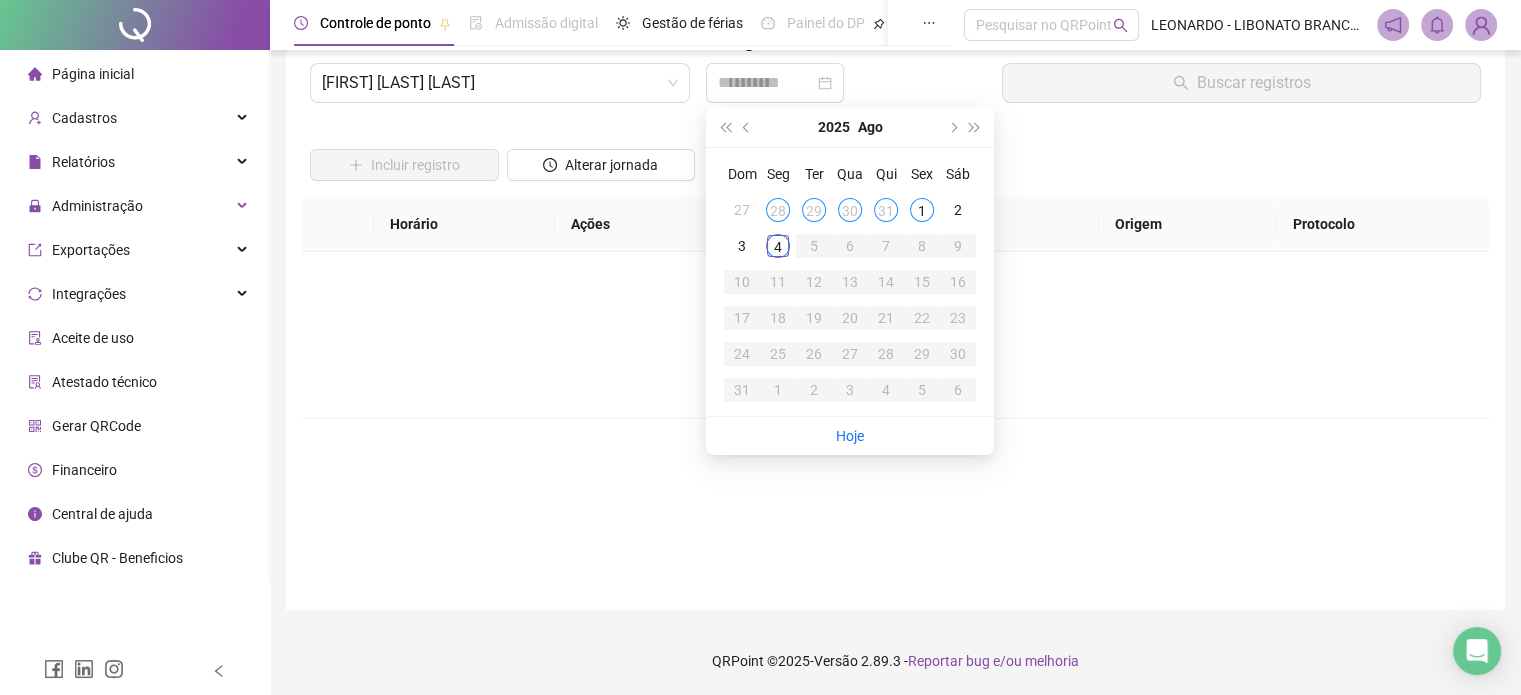 scroll, scrollTop: 0, scrollLeft: 0, axis: both 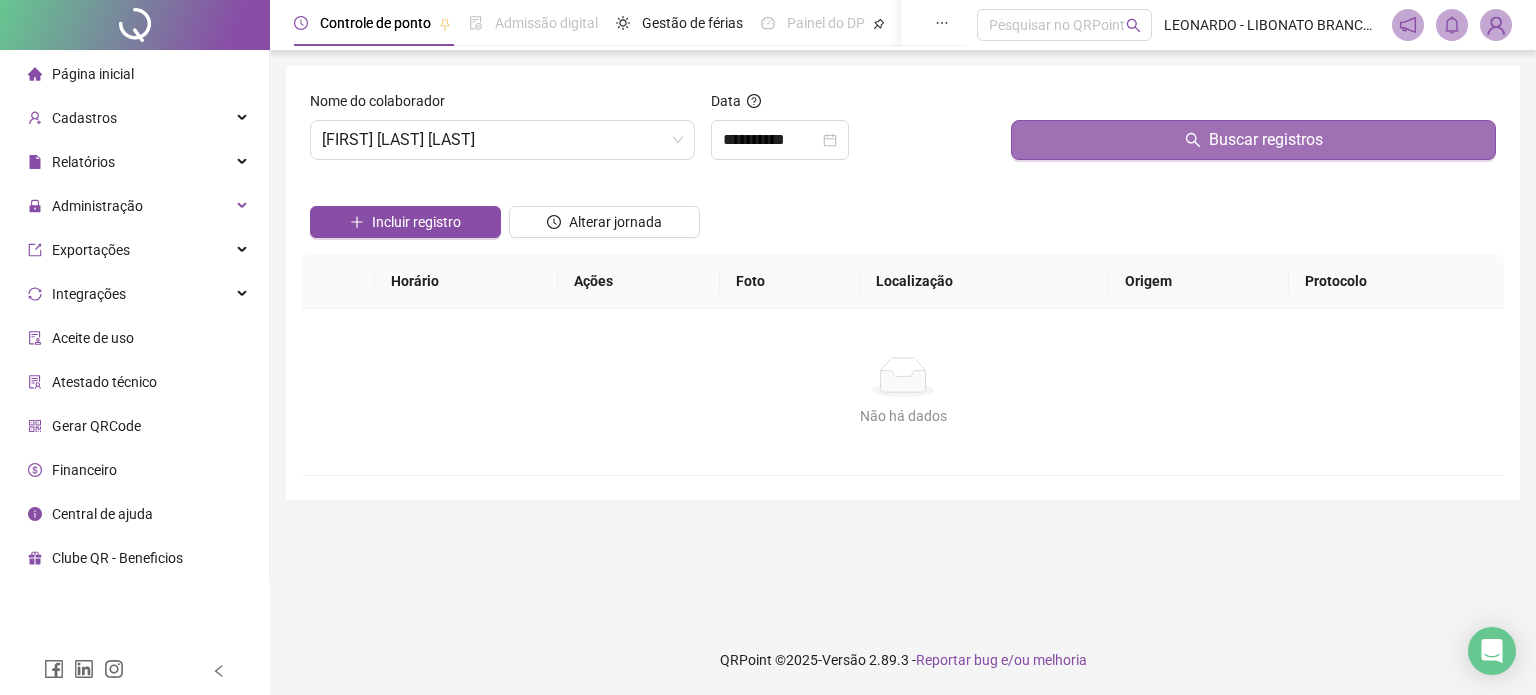 click on "Buscar registros" at bounding box center [1253, 140] 